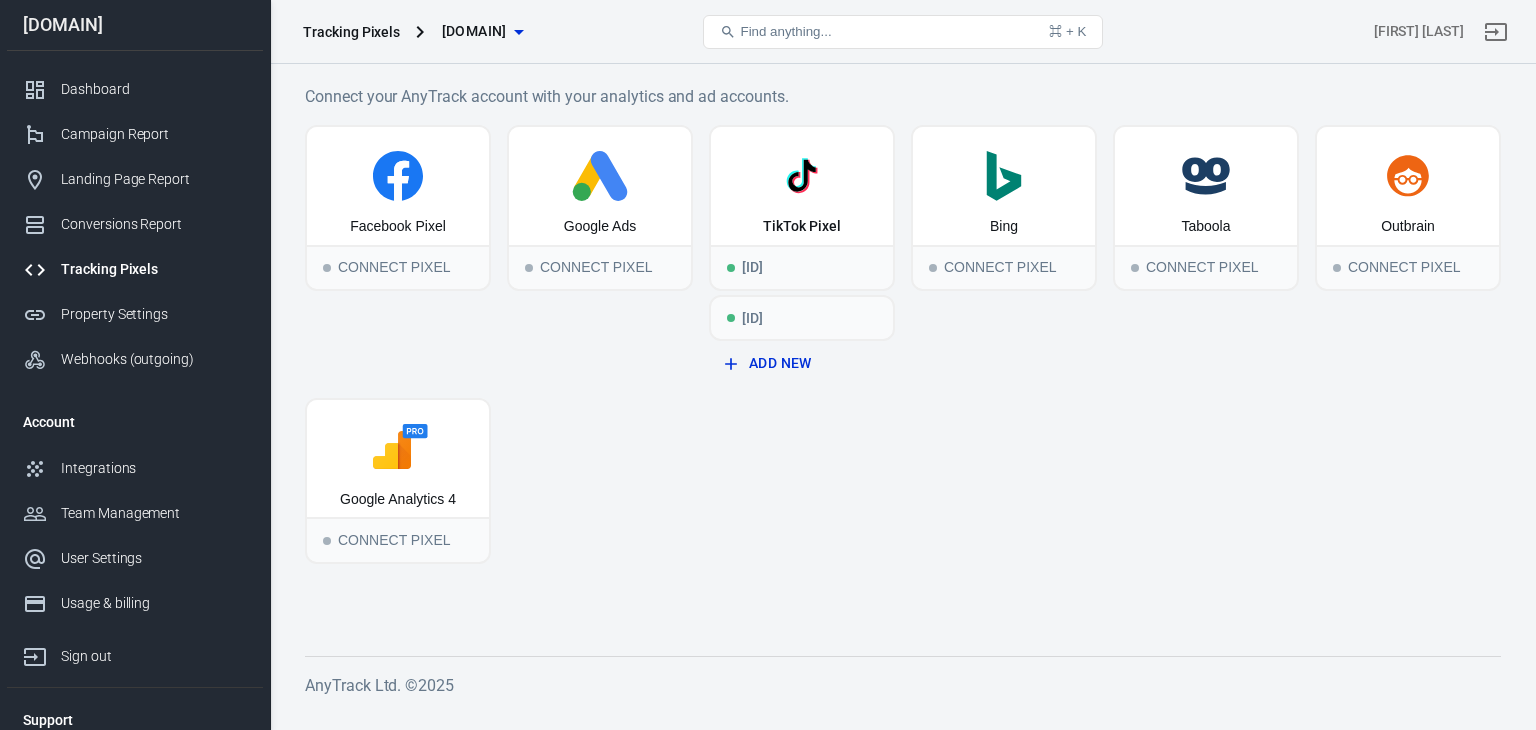 scroll, scrollTop: 0, scrollLeft: 0, axis: both 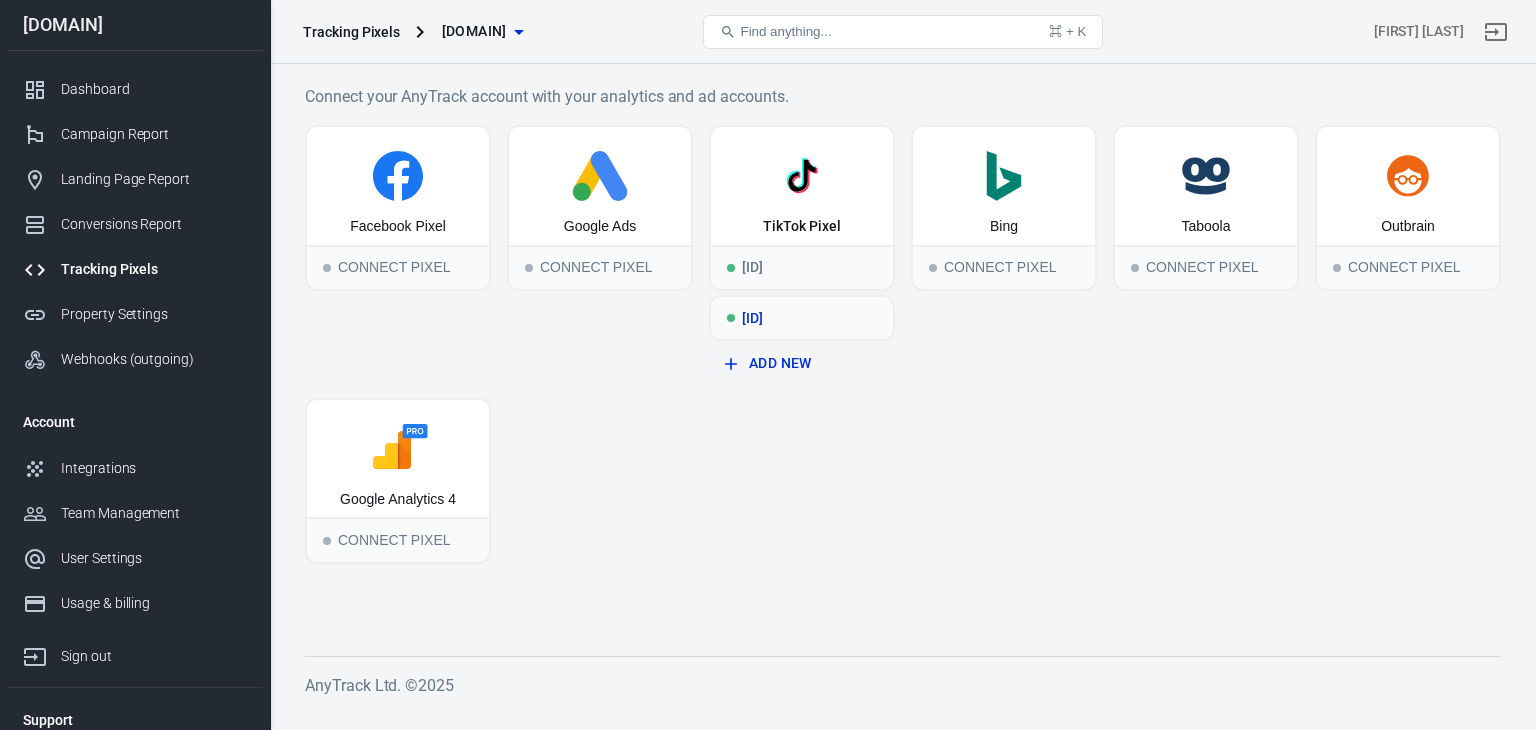 click on "[ID]" at bounding box center [802, 318] 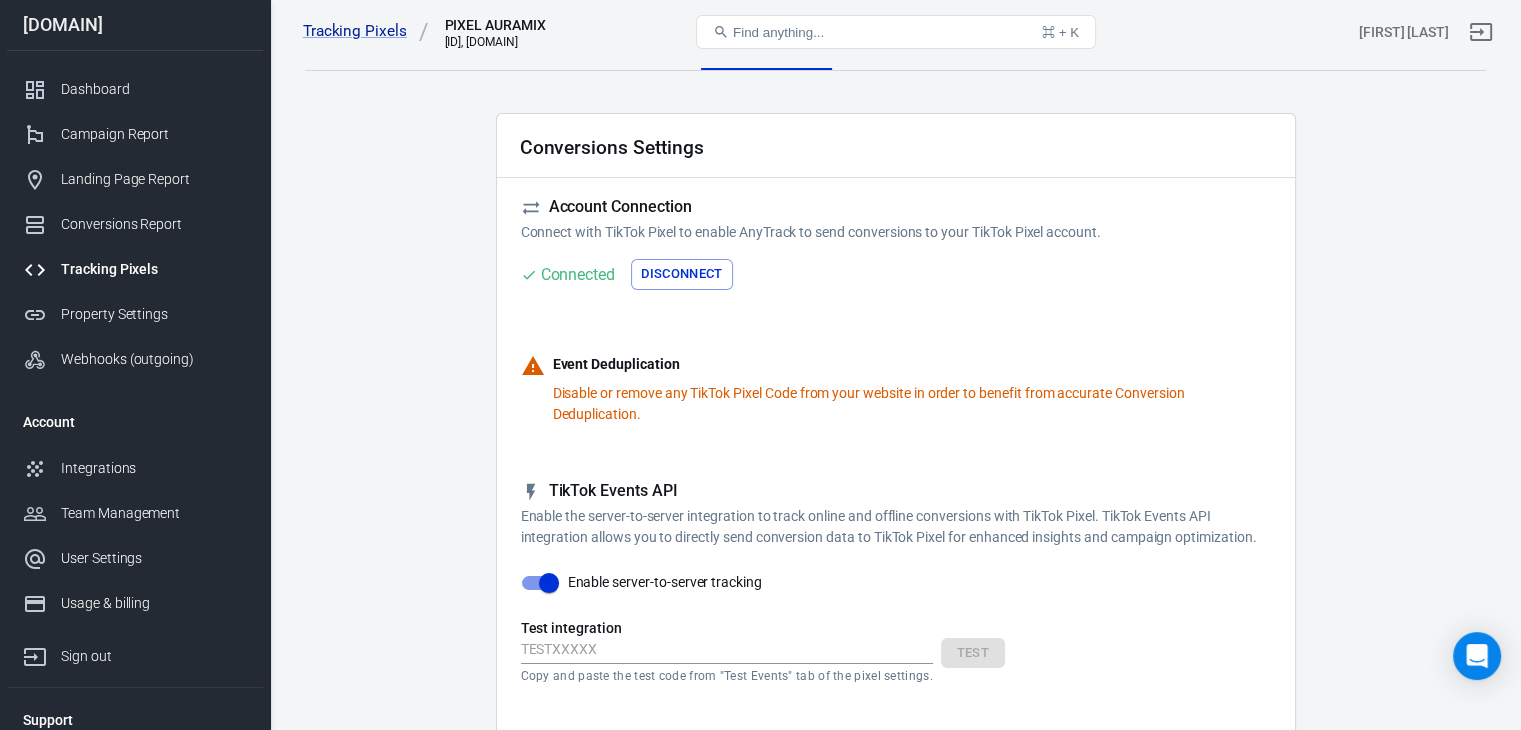 scroll, scrollTop: 0, scrollLeft: 0, axis: both 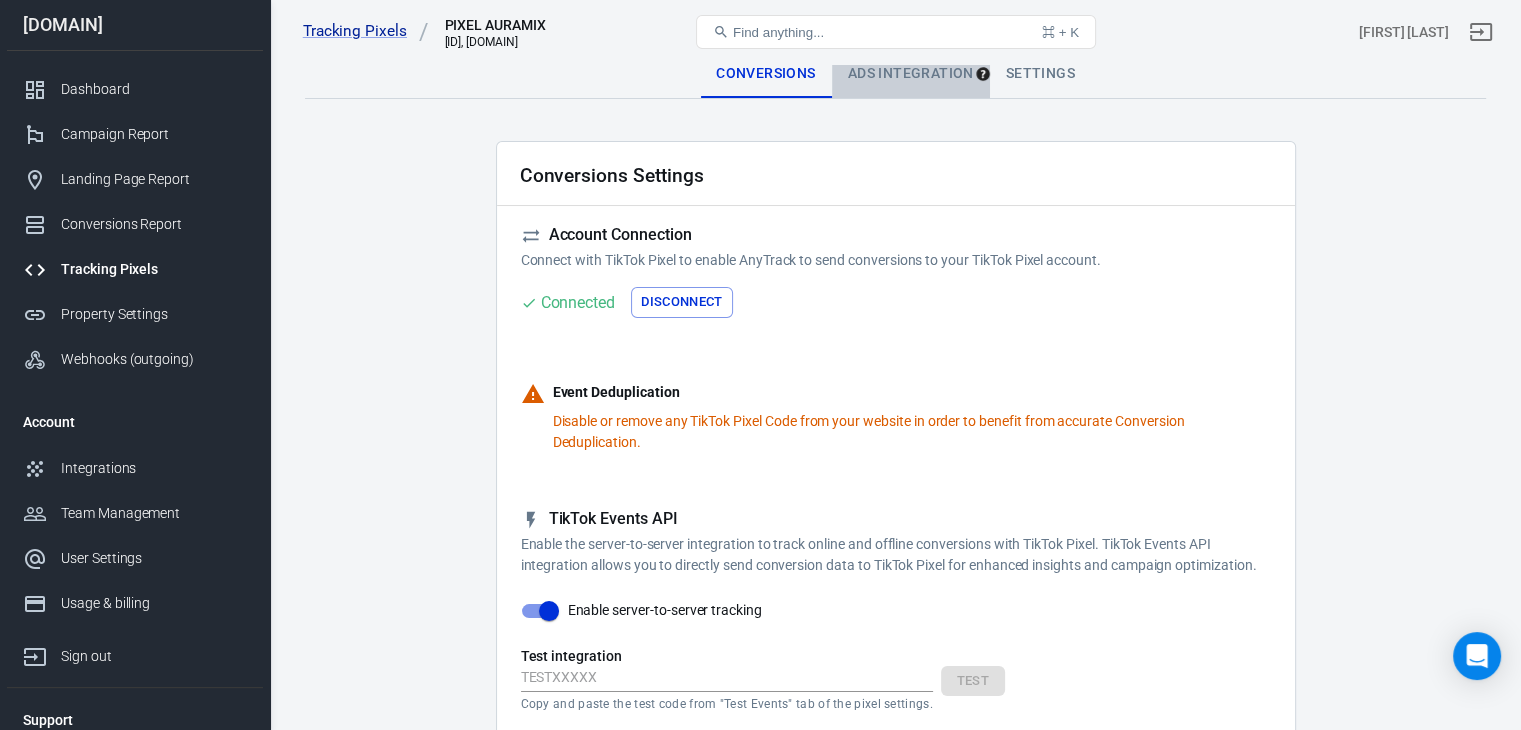 click on "Ads Integration" at bounding box center (911, 74) 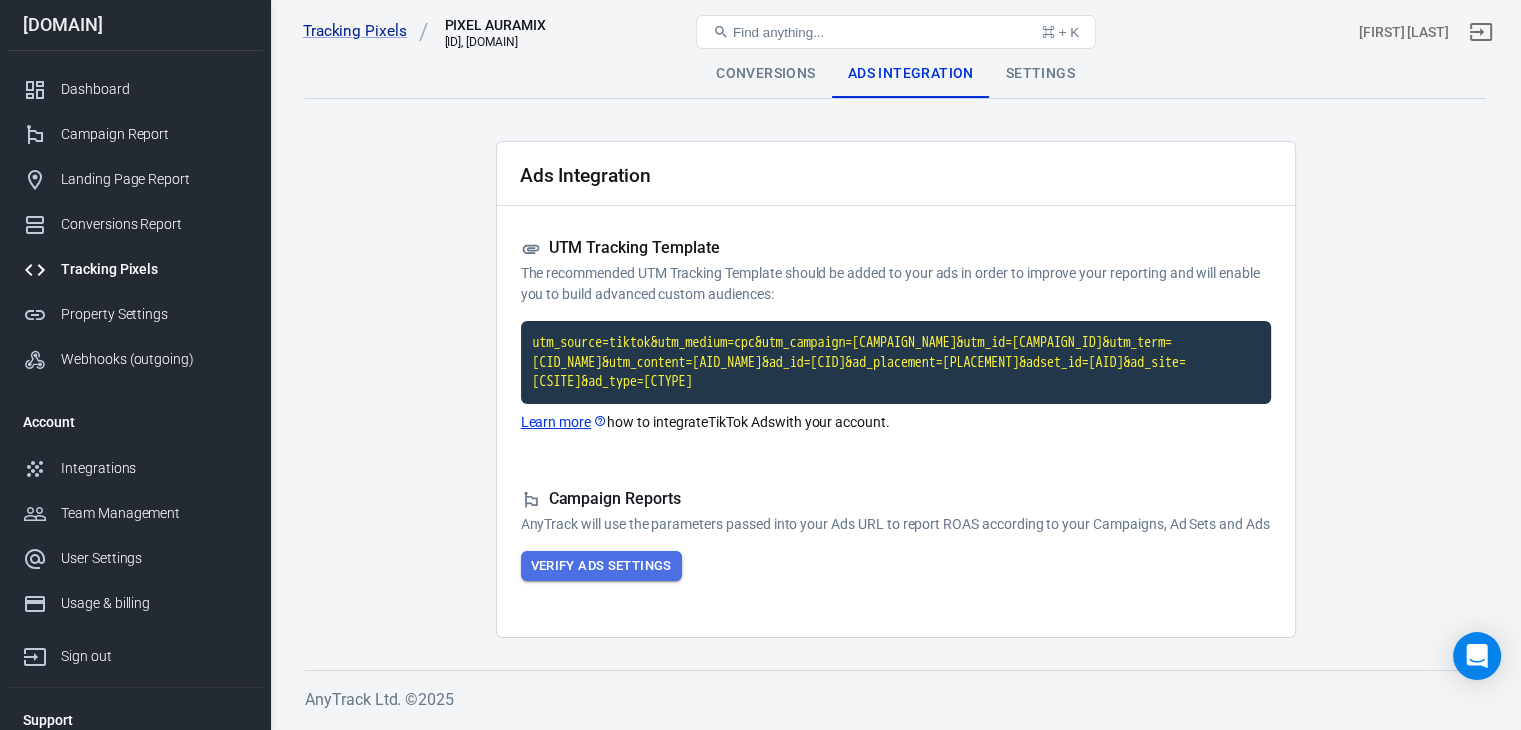 click on "Verify Ads Settings" at bounding box center [601, 566] 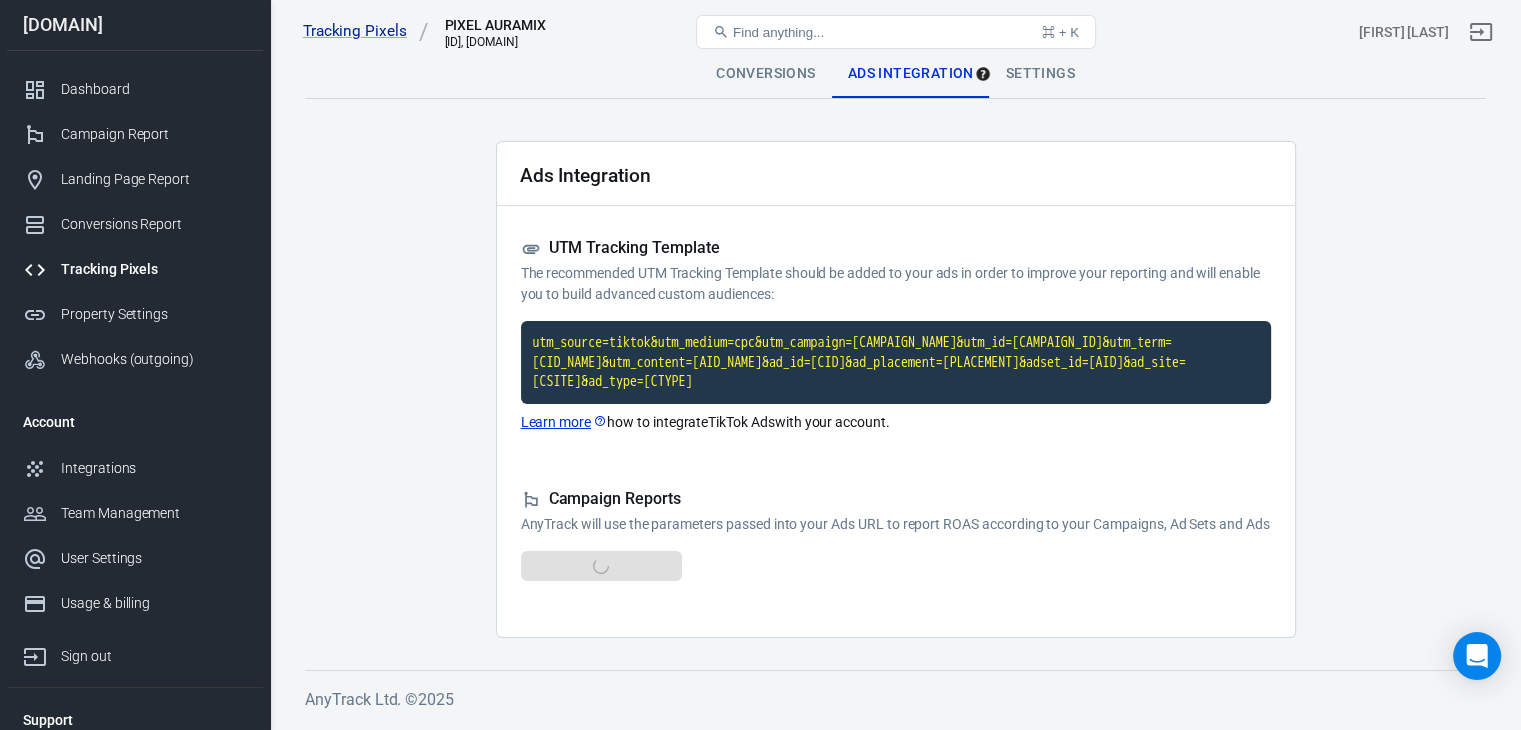 scroll, scrollTop: 15, scrollLeft: 0, axis: vertical 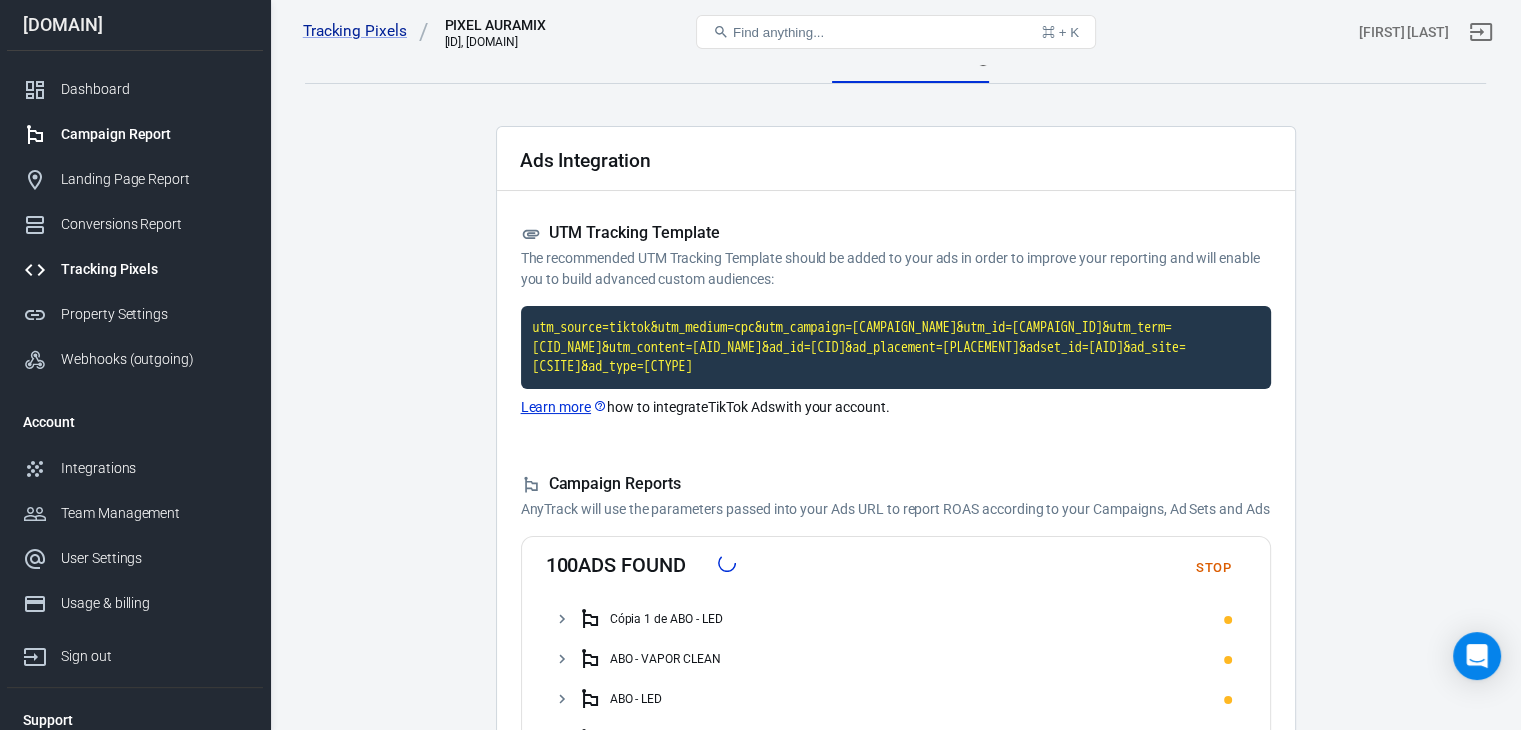 click on "Campaign Report" at bounding box center [135, 134] 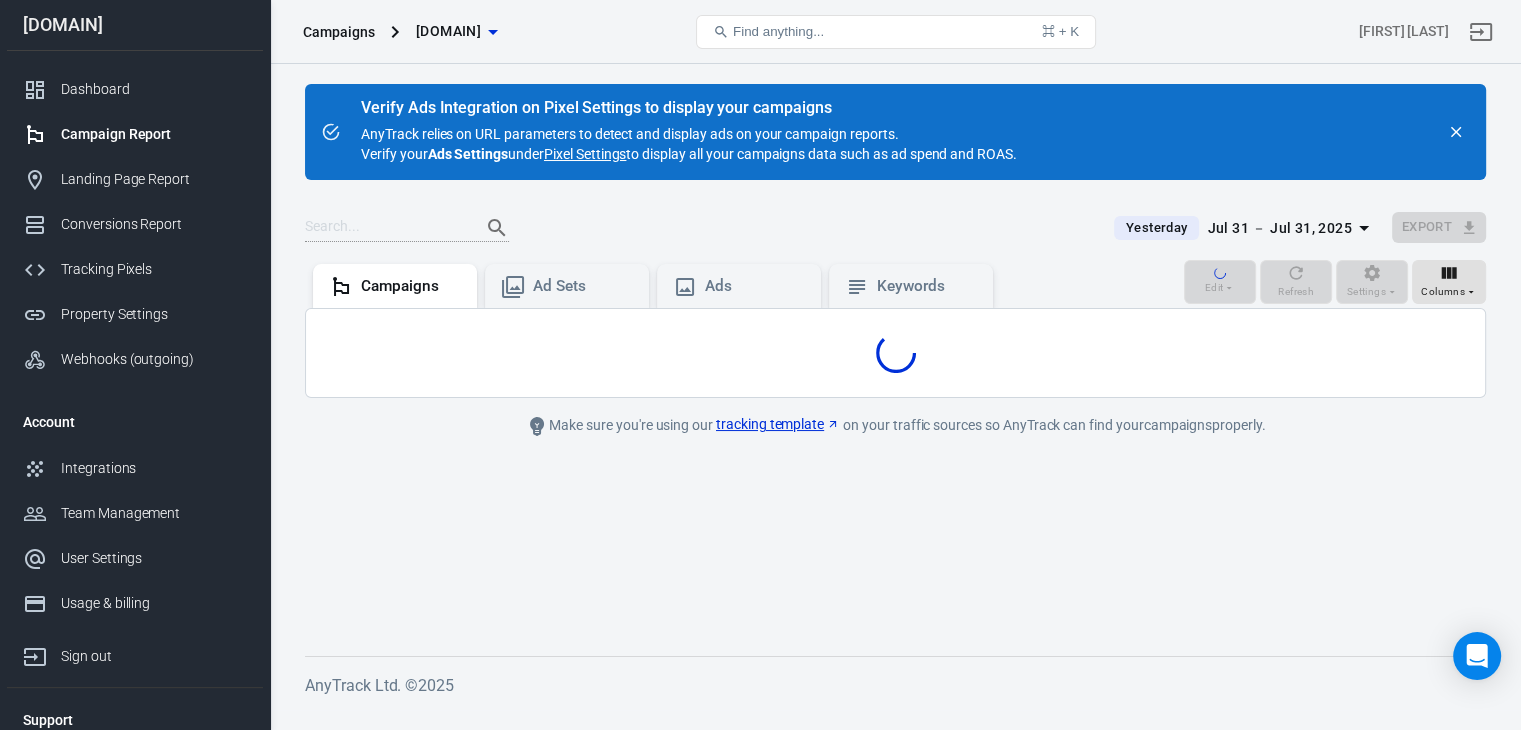 scroll, scrollTop: 0, scrollLeft: 0, axis: both 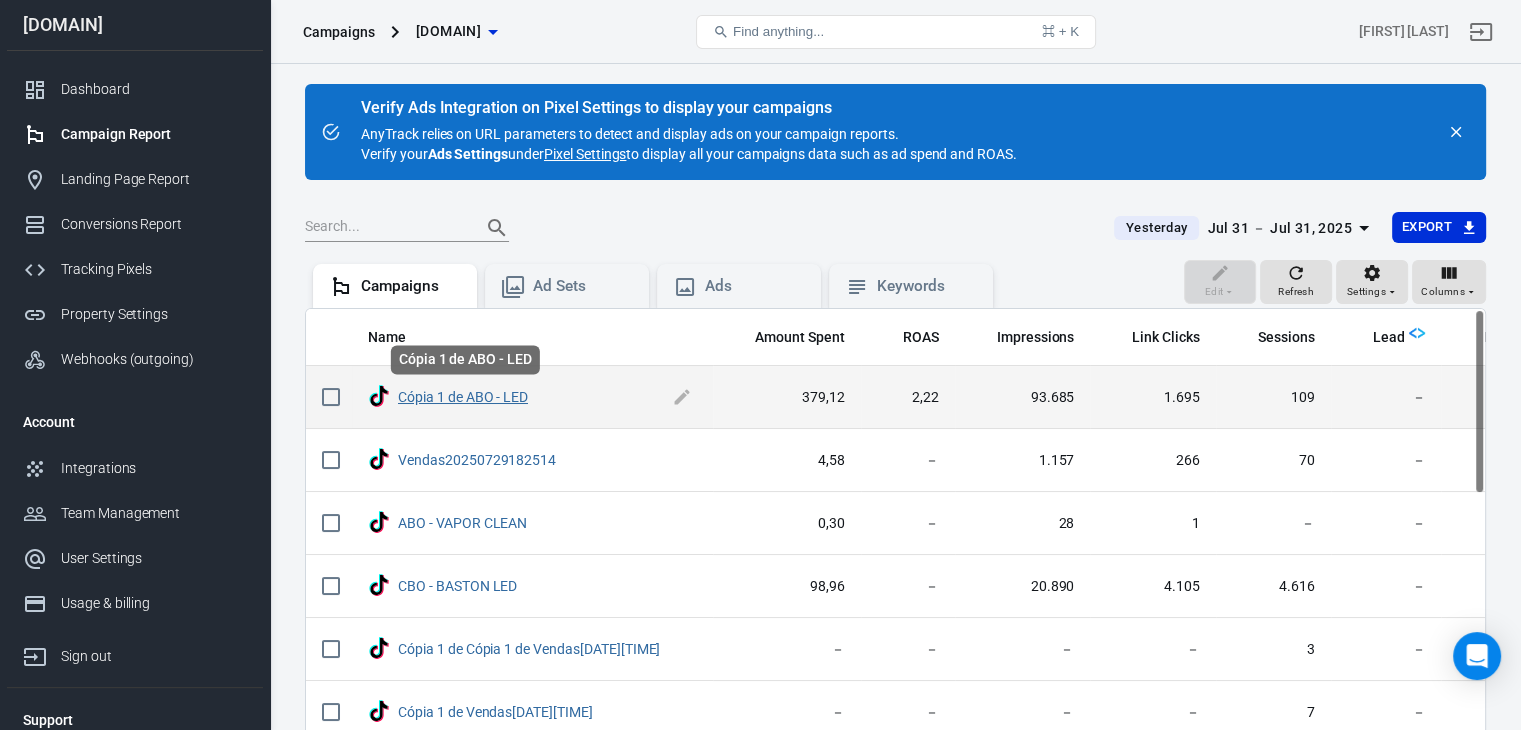 click on "Cópia 1 de ABO - LED" at bounding box center (463, 397) 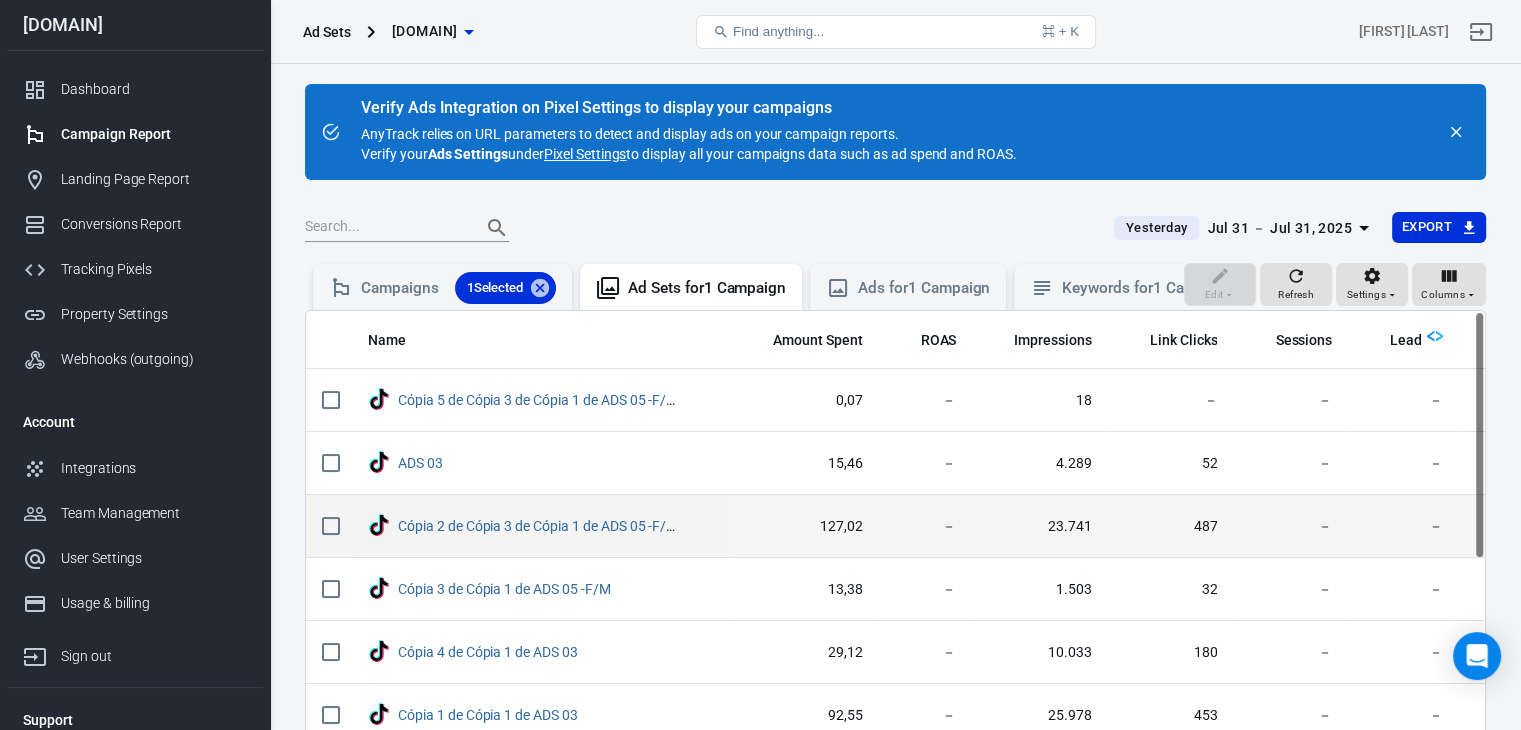 click on "－" at bounding box center (1403, 526) 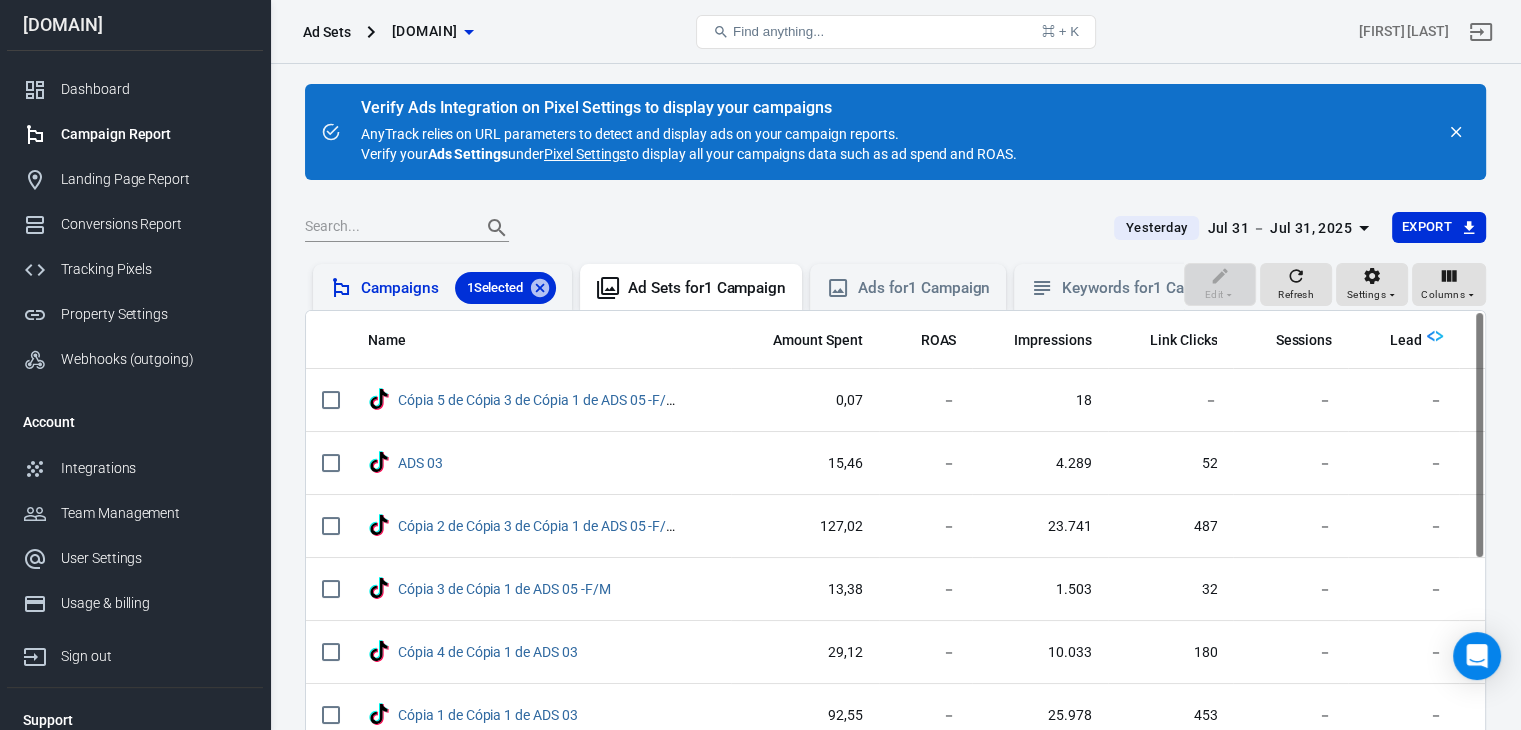 click on "Campaigns 1  Selected" at bounding box center [458, 288] 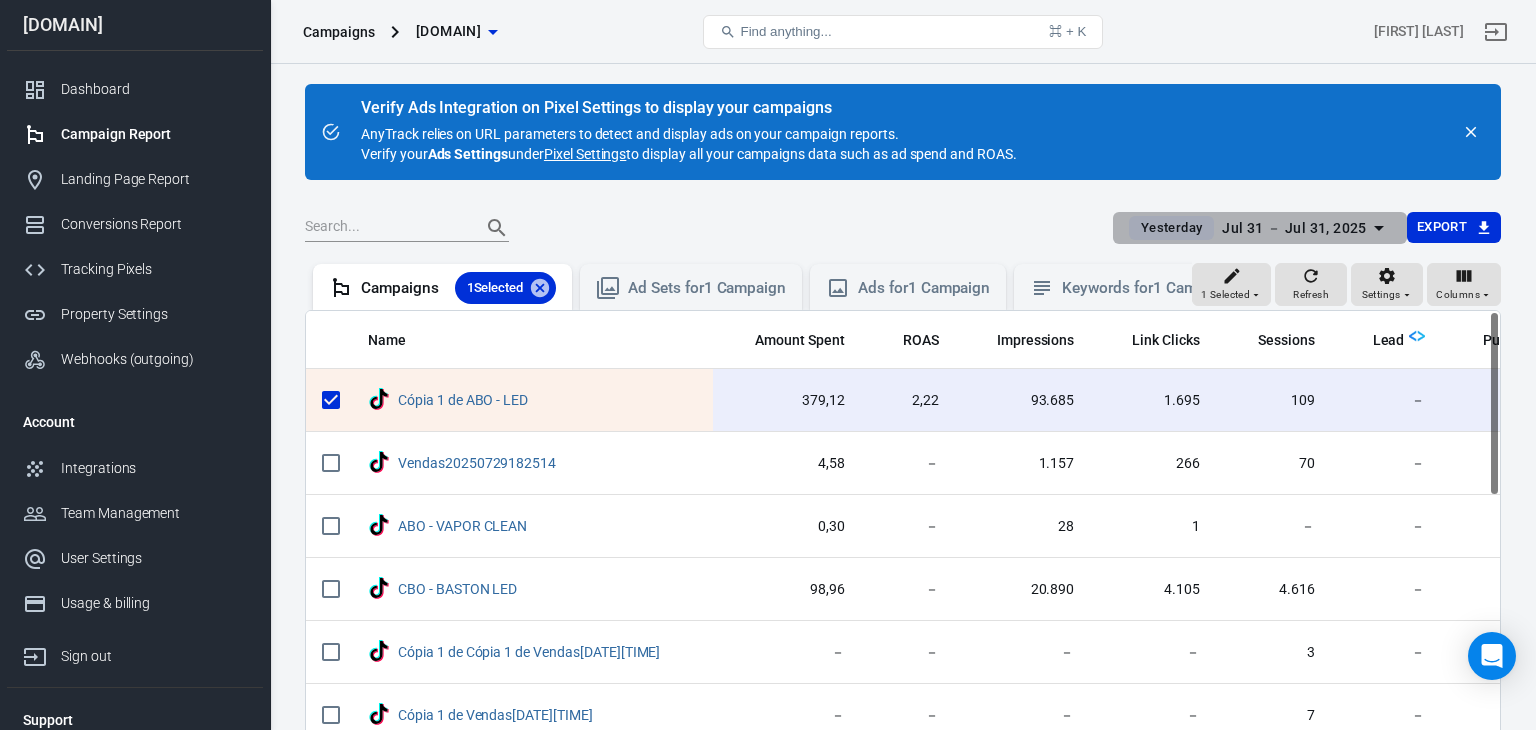 click on "Yesterday" at bounding box center (1172, 228) 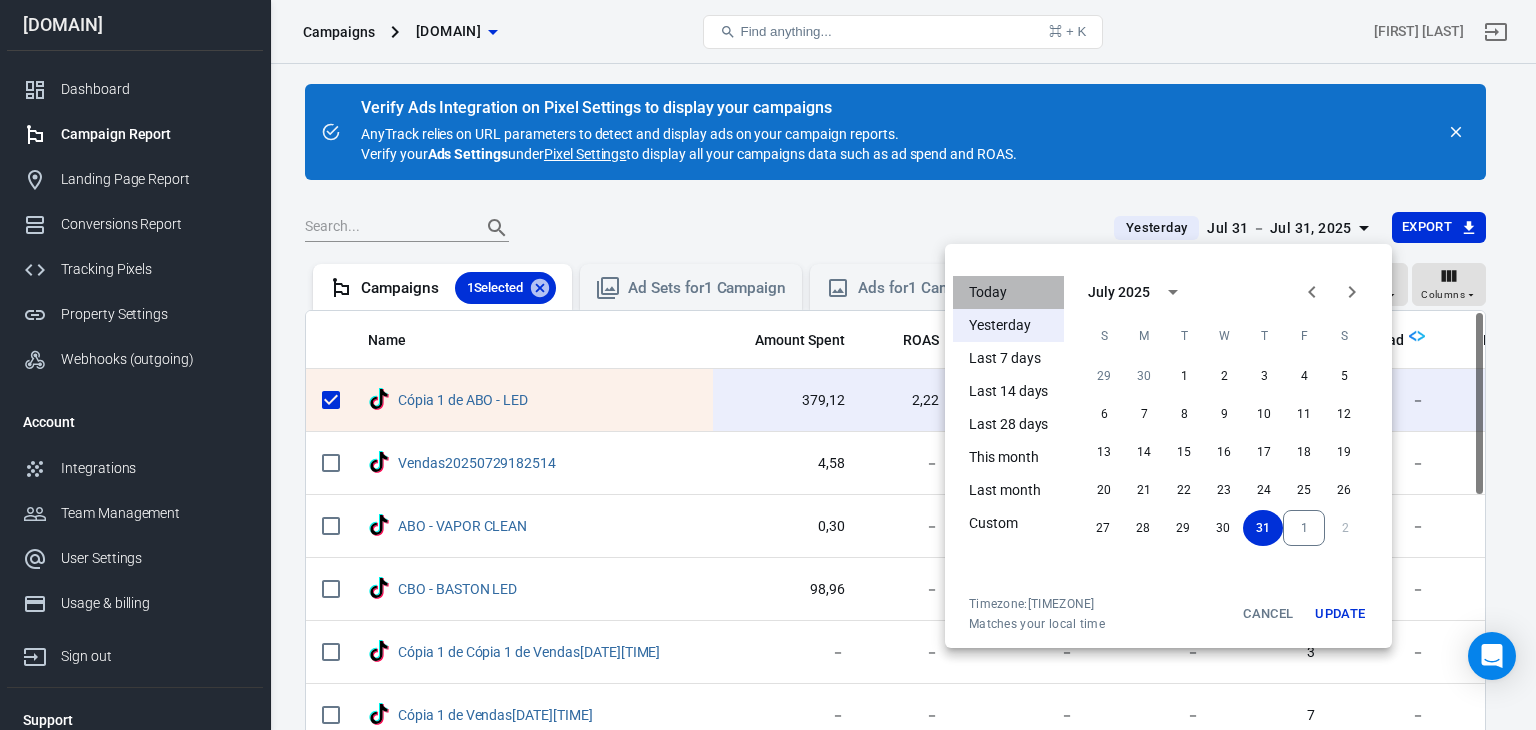 click on "Today" at bounding box center (1008, 292) 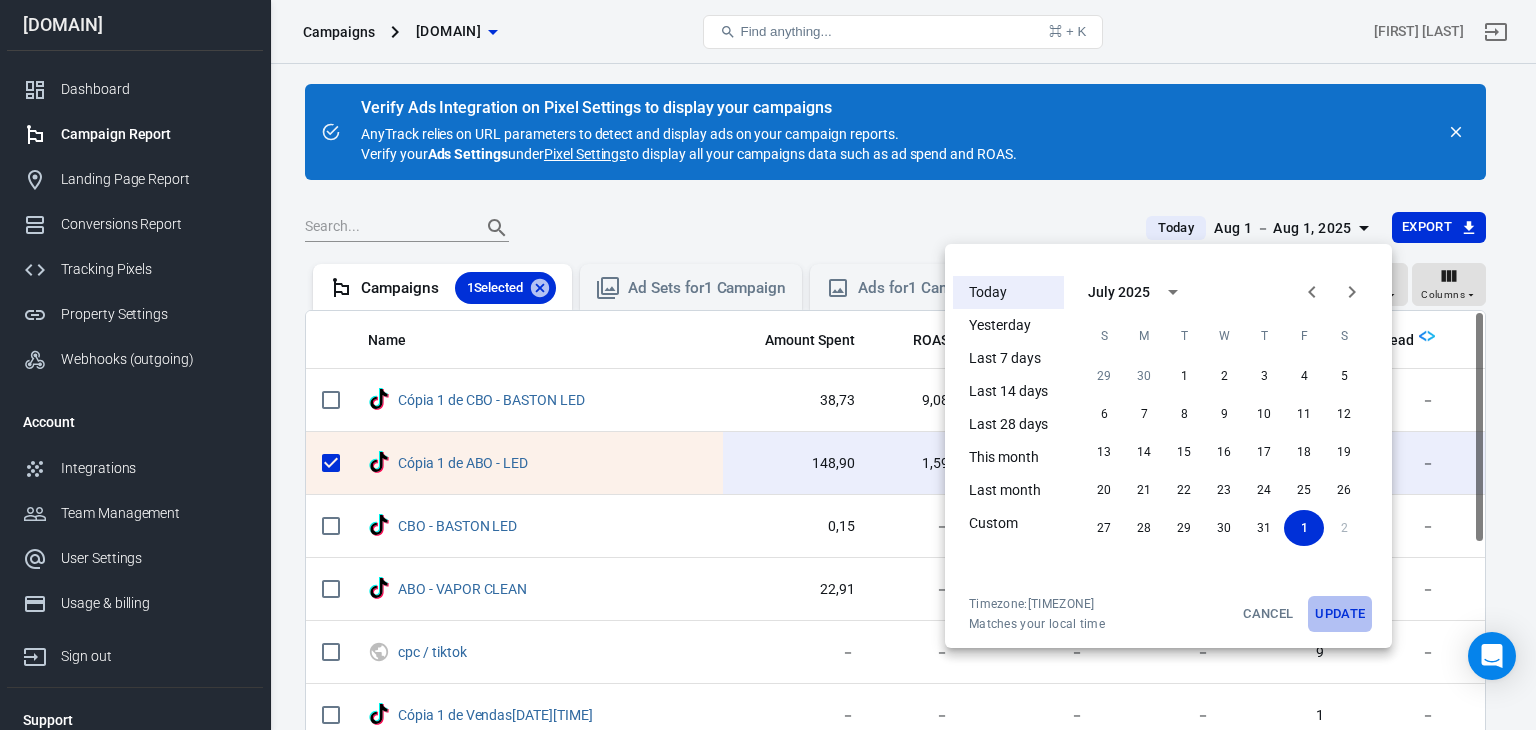 click on "Update" at bounding box center [1340, 614] 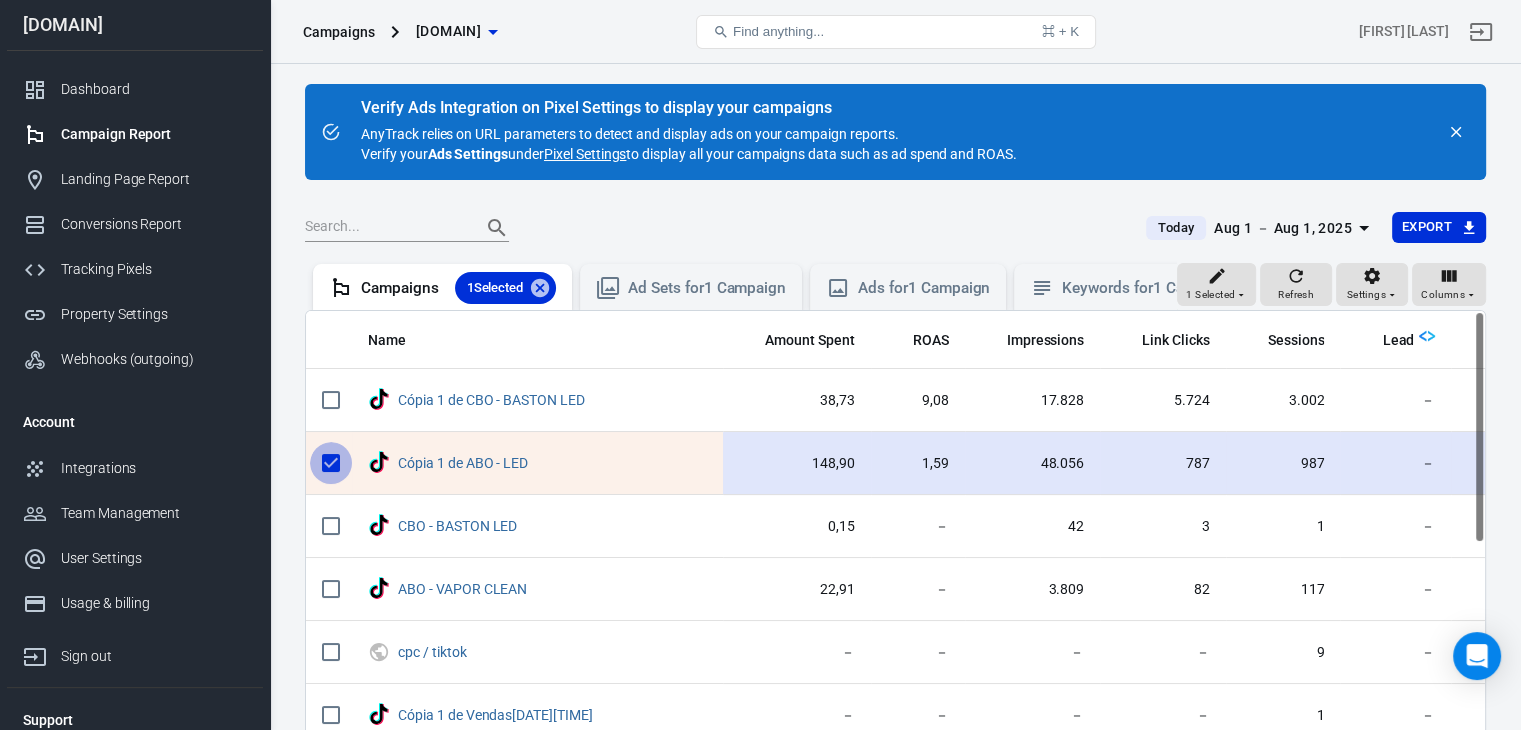 click at bounding box center (331, 463) 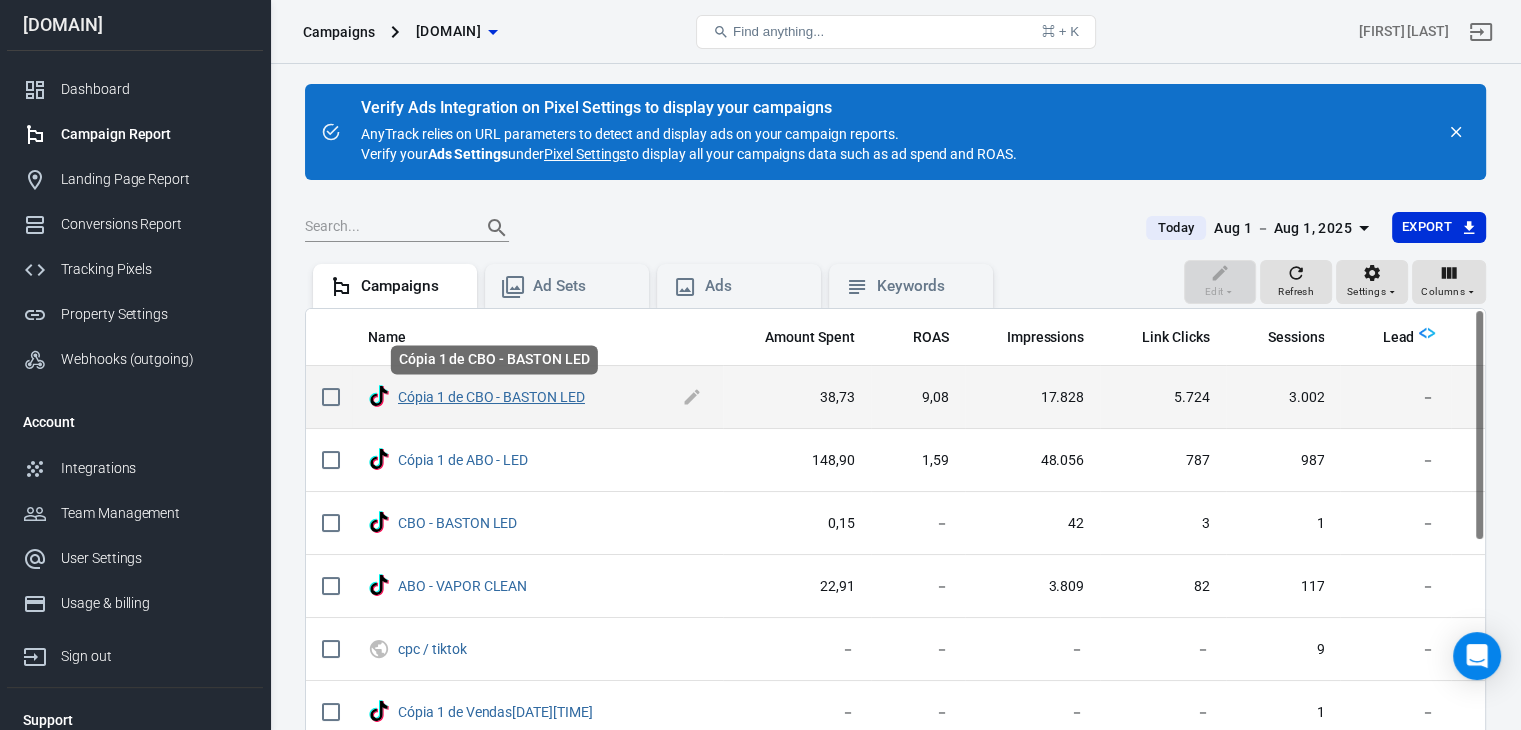 click on "Cópia 1 de CBO - BASTON LED" at bounding box center (491, 397) 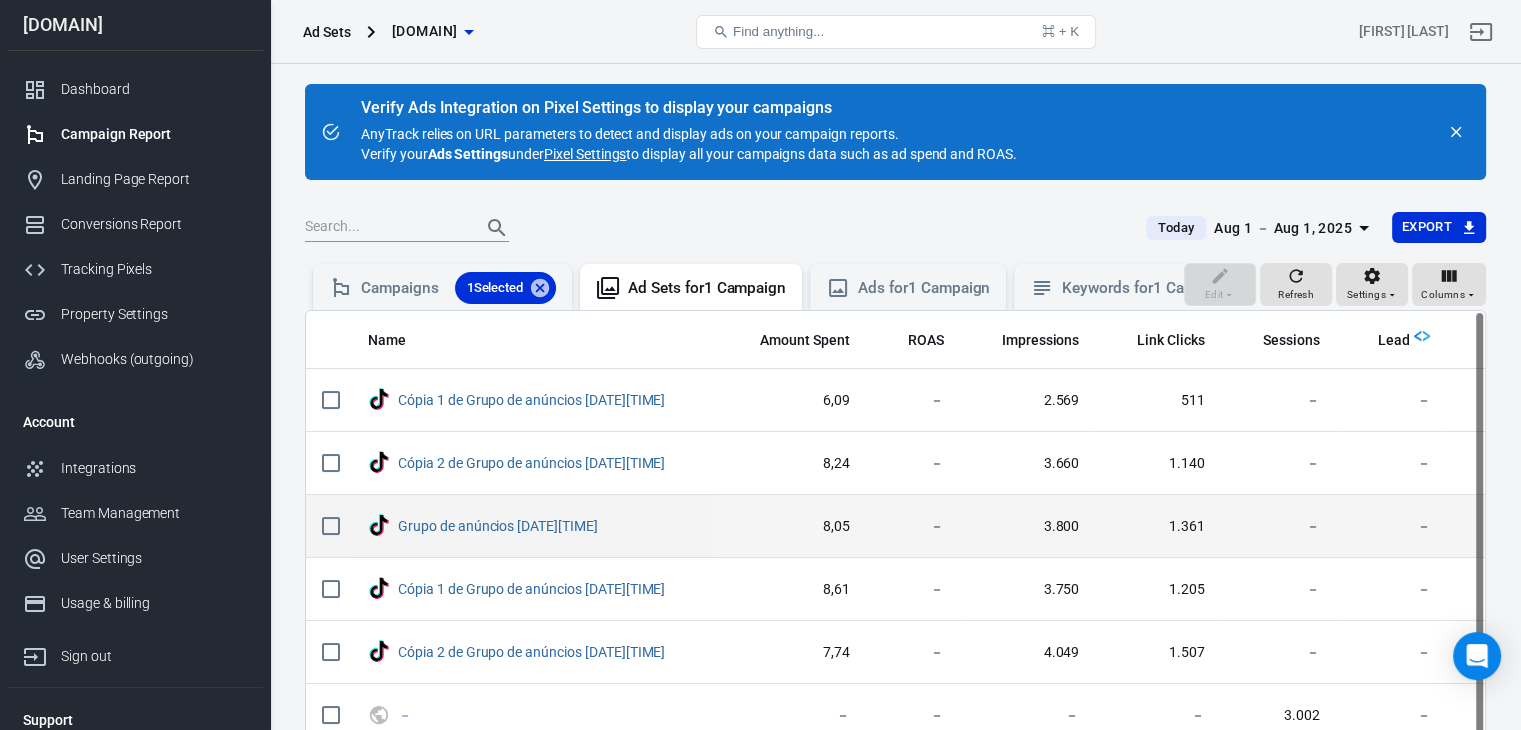 click on "3.800" at bounding box center [1028, 527] 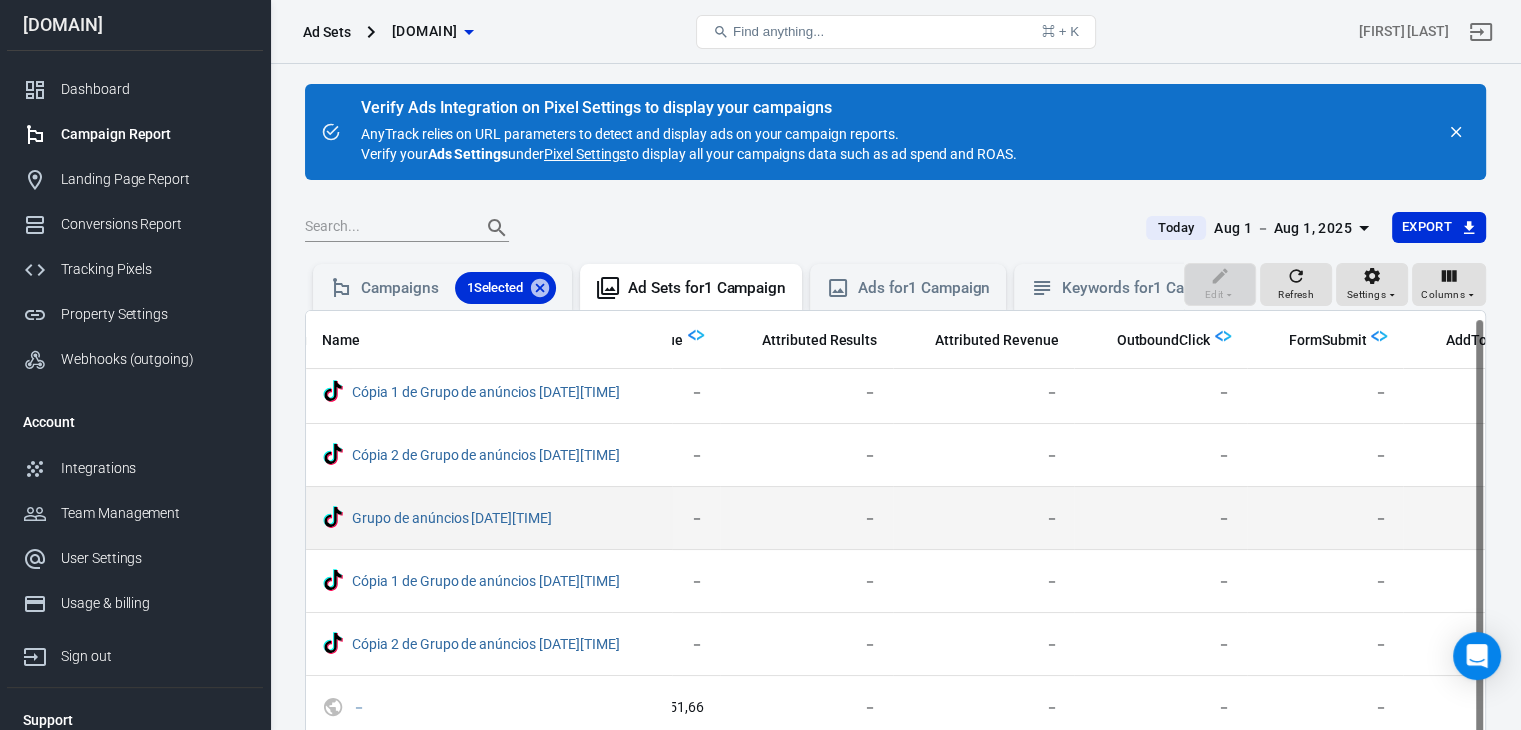 scroll, scrollTop: 8, scrollLeft: 1060, axis: both 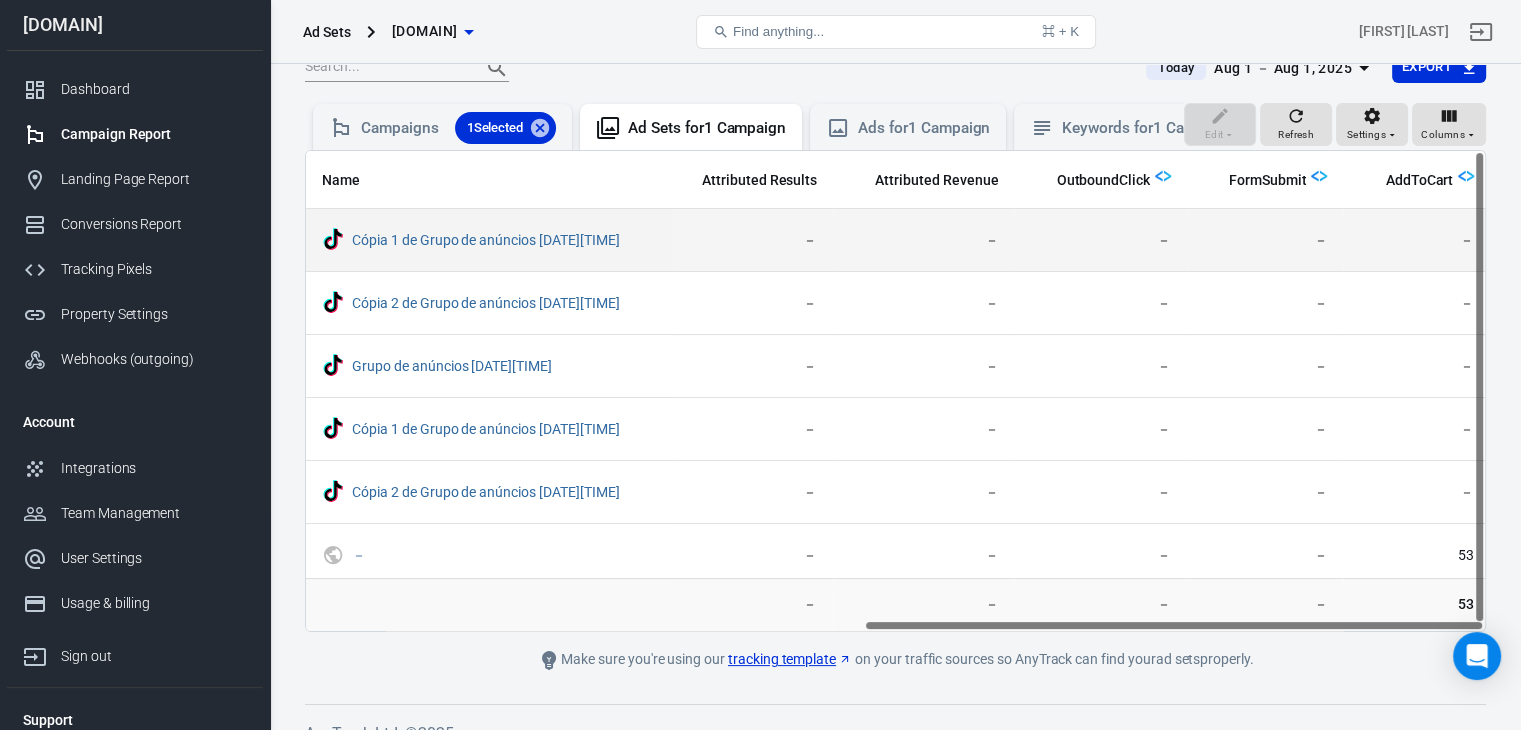 drag, startPoint x: 1479, startPoint y: 265, endPoint x: 1479, endPoint y: 242, distance: 23 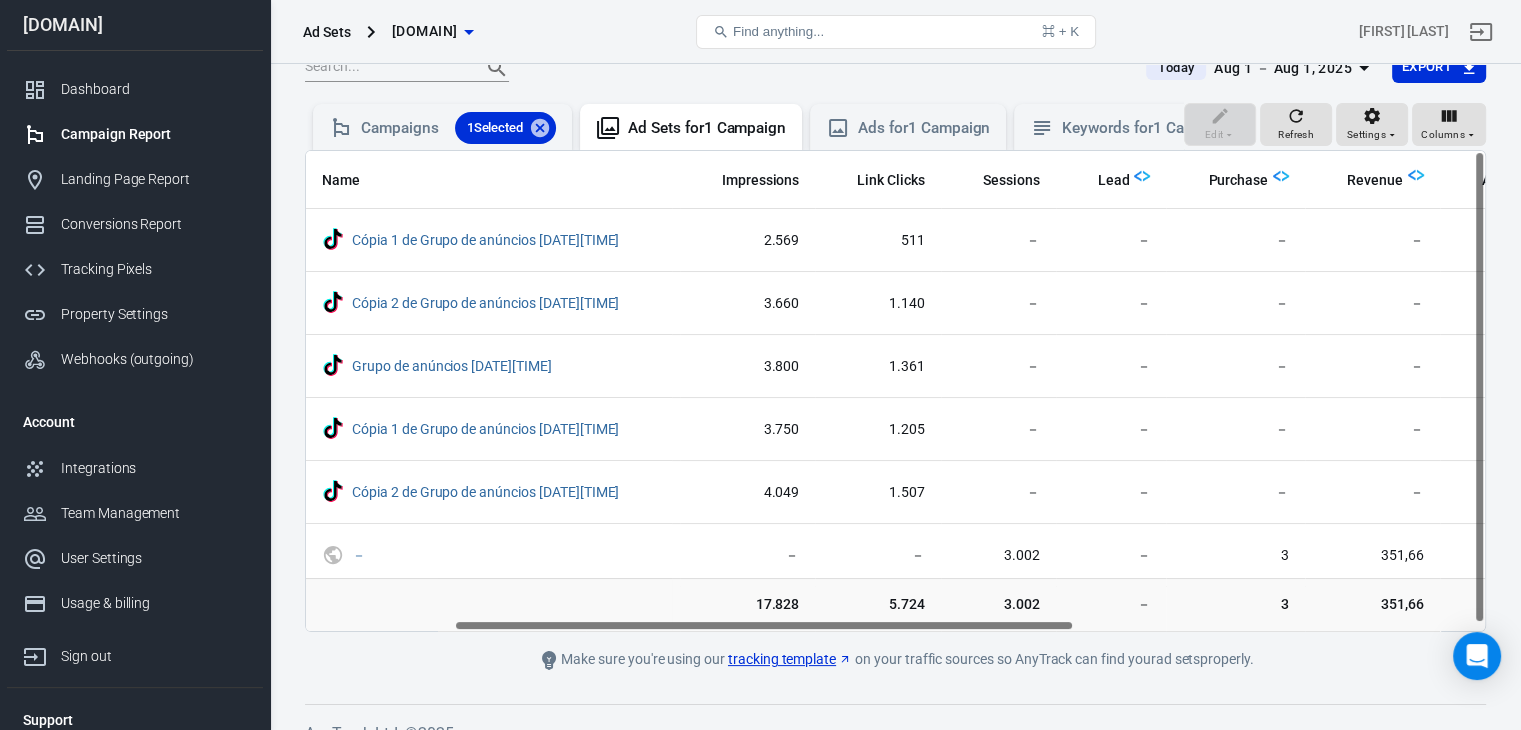 scroll, scrollTop: 0, scrollLeft: 286, axis: horizontal 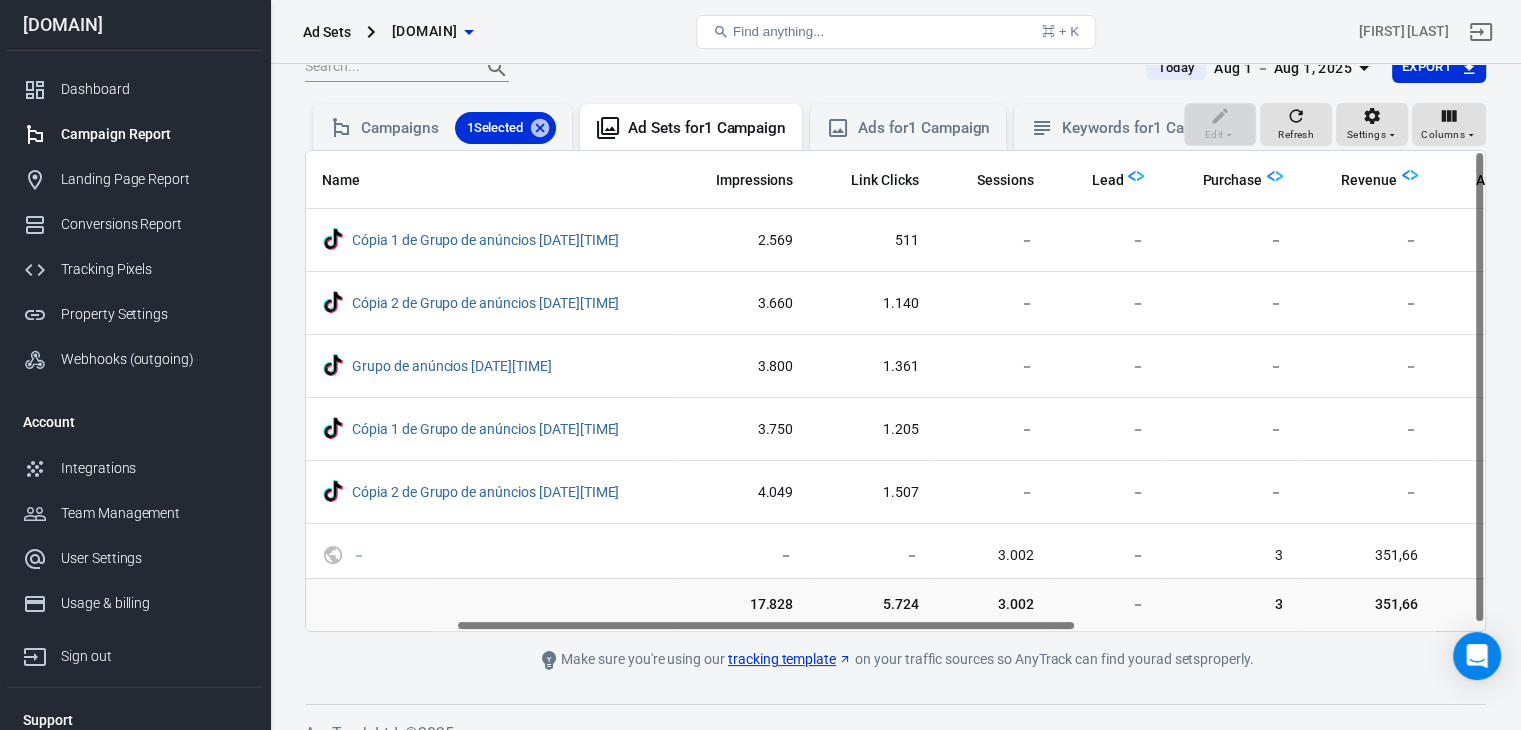 drag, startPoint x: 1303, startPoint y: 640, endPoint x: 896, endPoint y: 657, distance: 407.3549 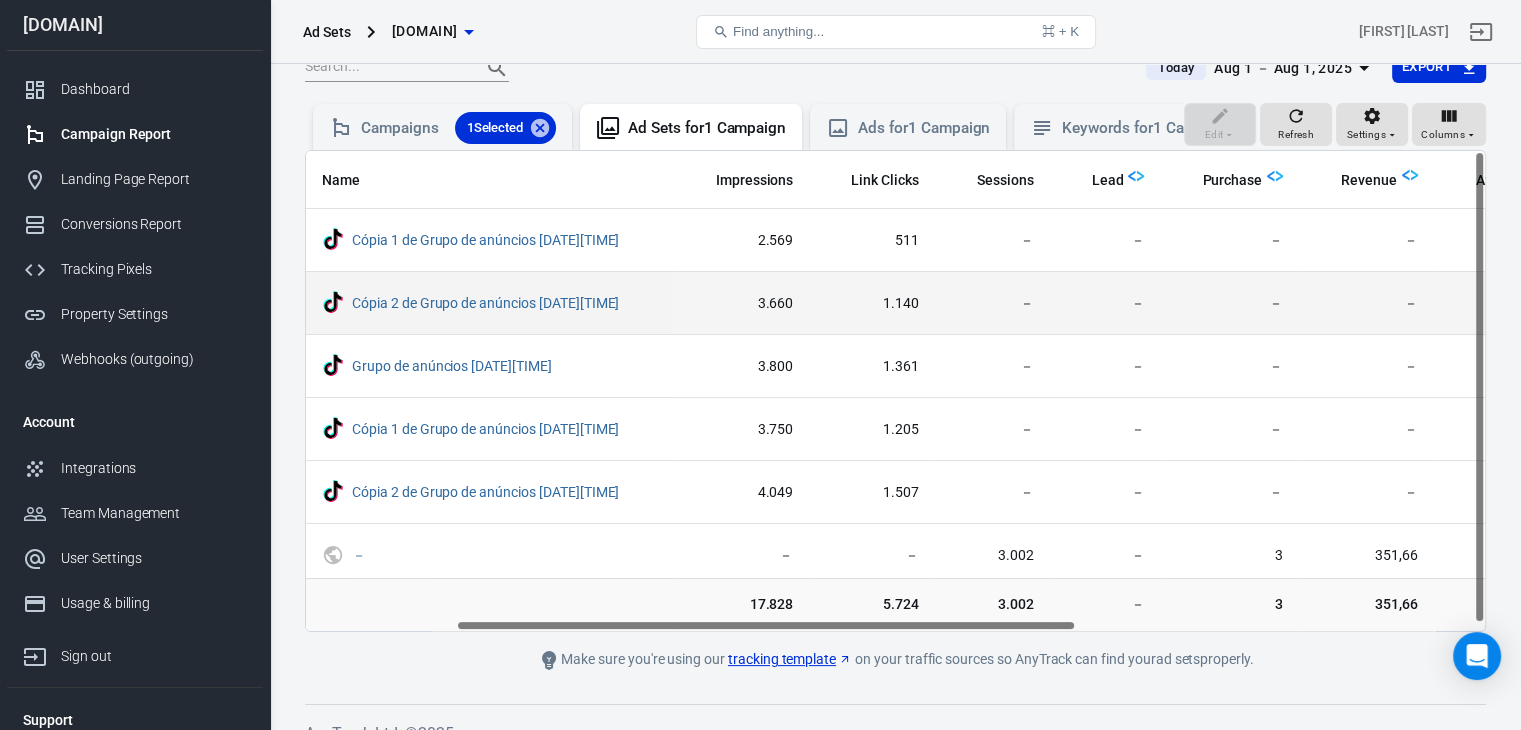 drag, startPoint x: 1478, startPoint y: 401, endPoint x: 1475, endPoint y: 293, distance: 108.04166 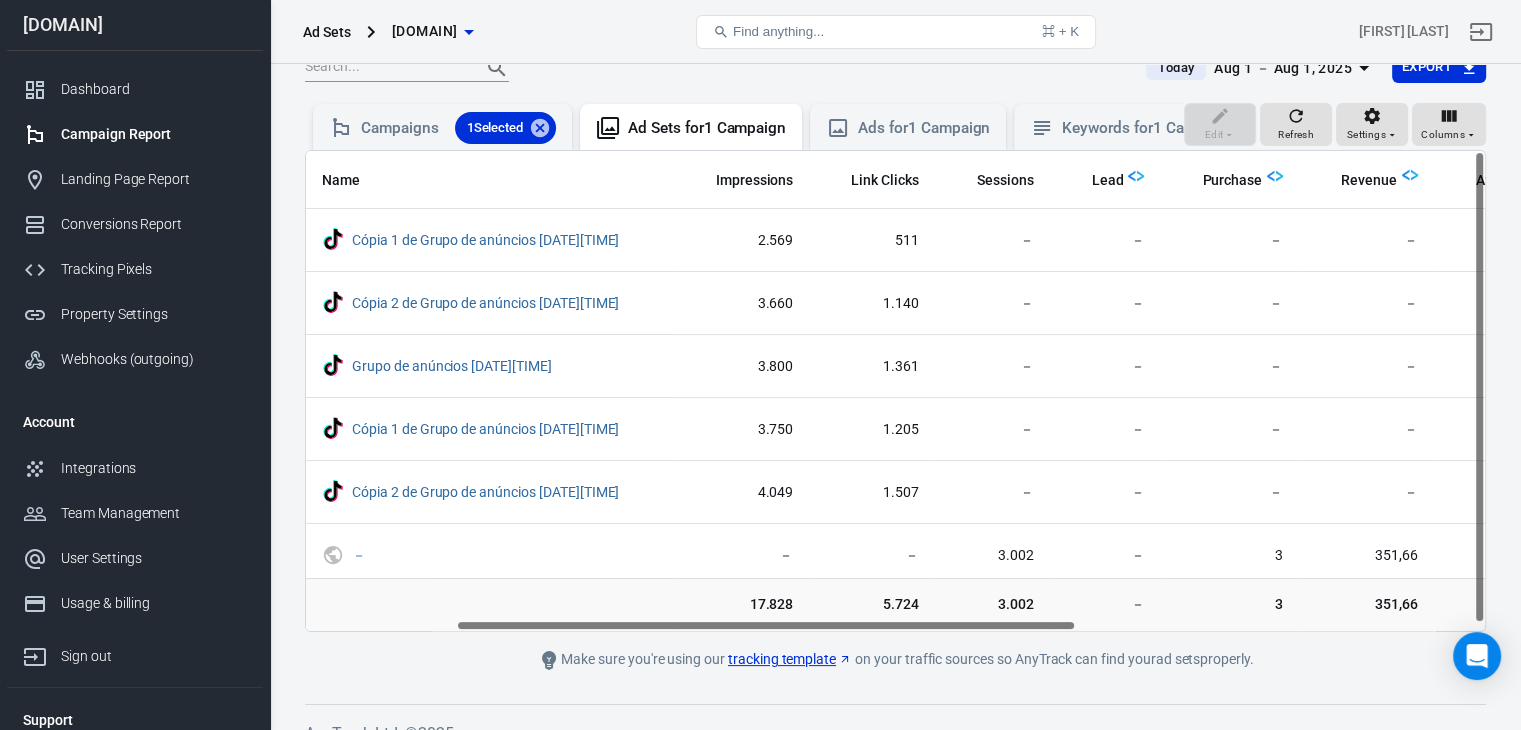 drag, startPoint x: 1475, startPoint y: 293, endPoint x: 1472, endPoint y: 220, distance: 73.061615 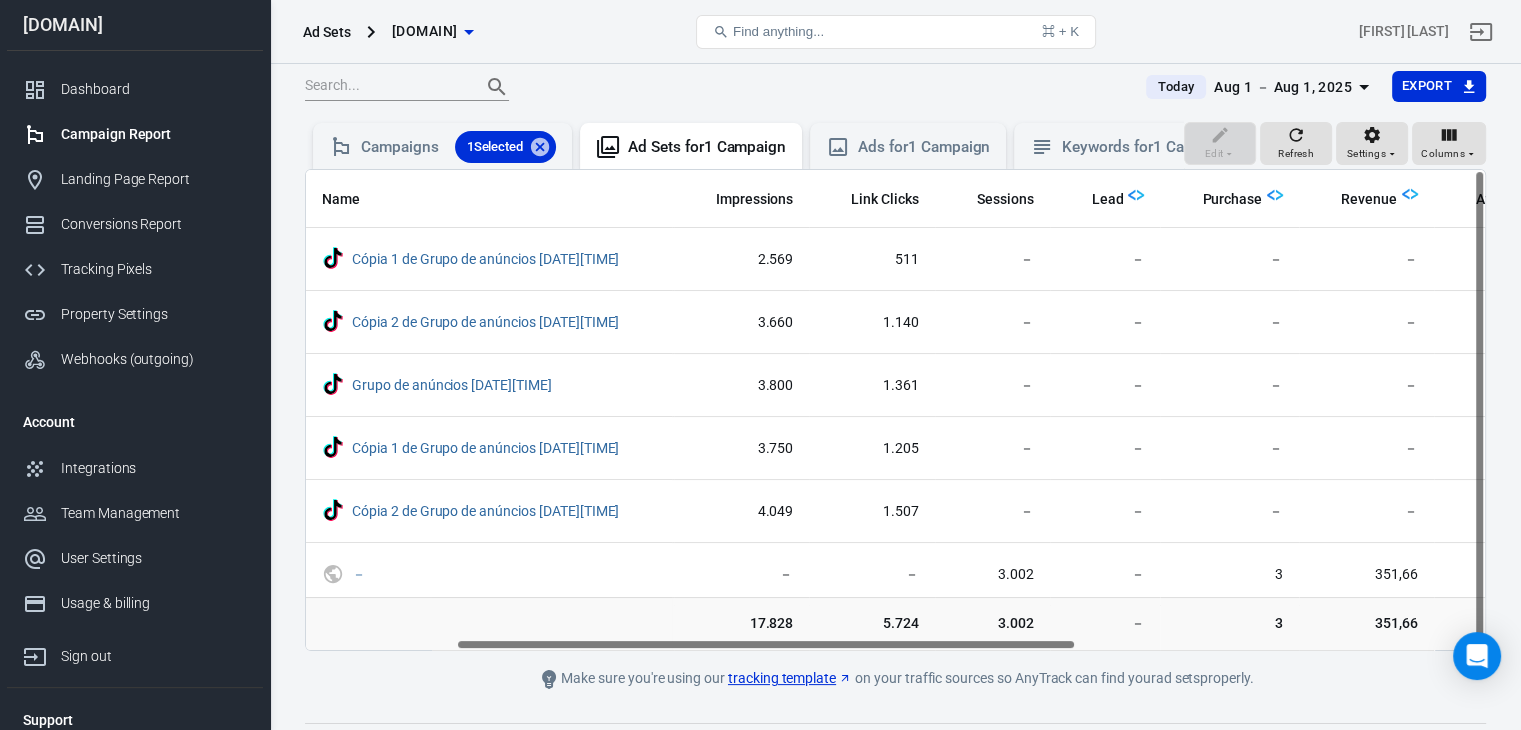 scroll, scrollTop: 144, scrollLeft: 0, axis: vertical 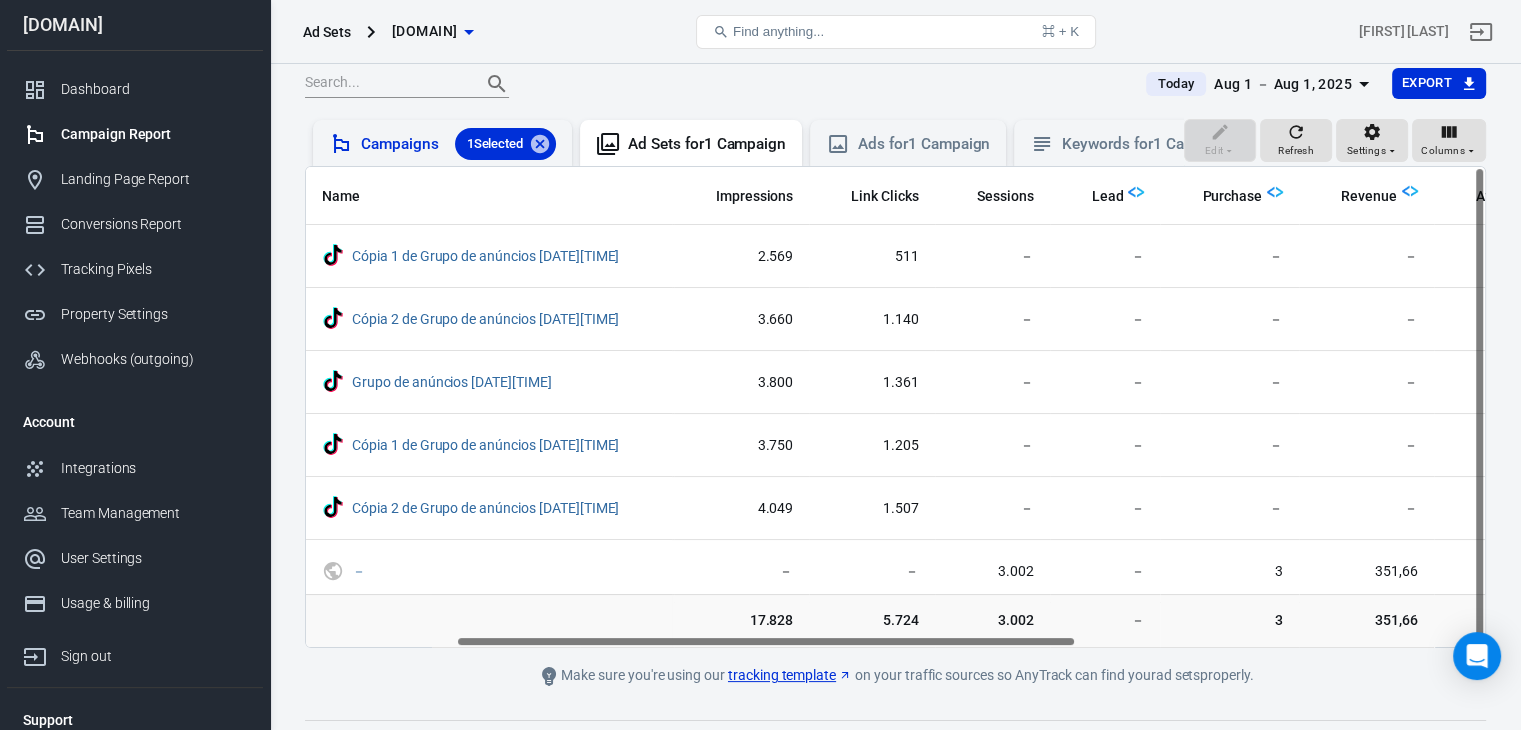 click on "Campaigns 1  Selected" at bounding box center [458, 144] 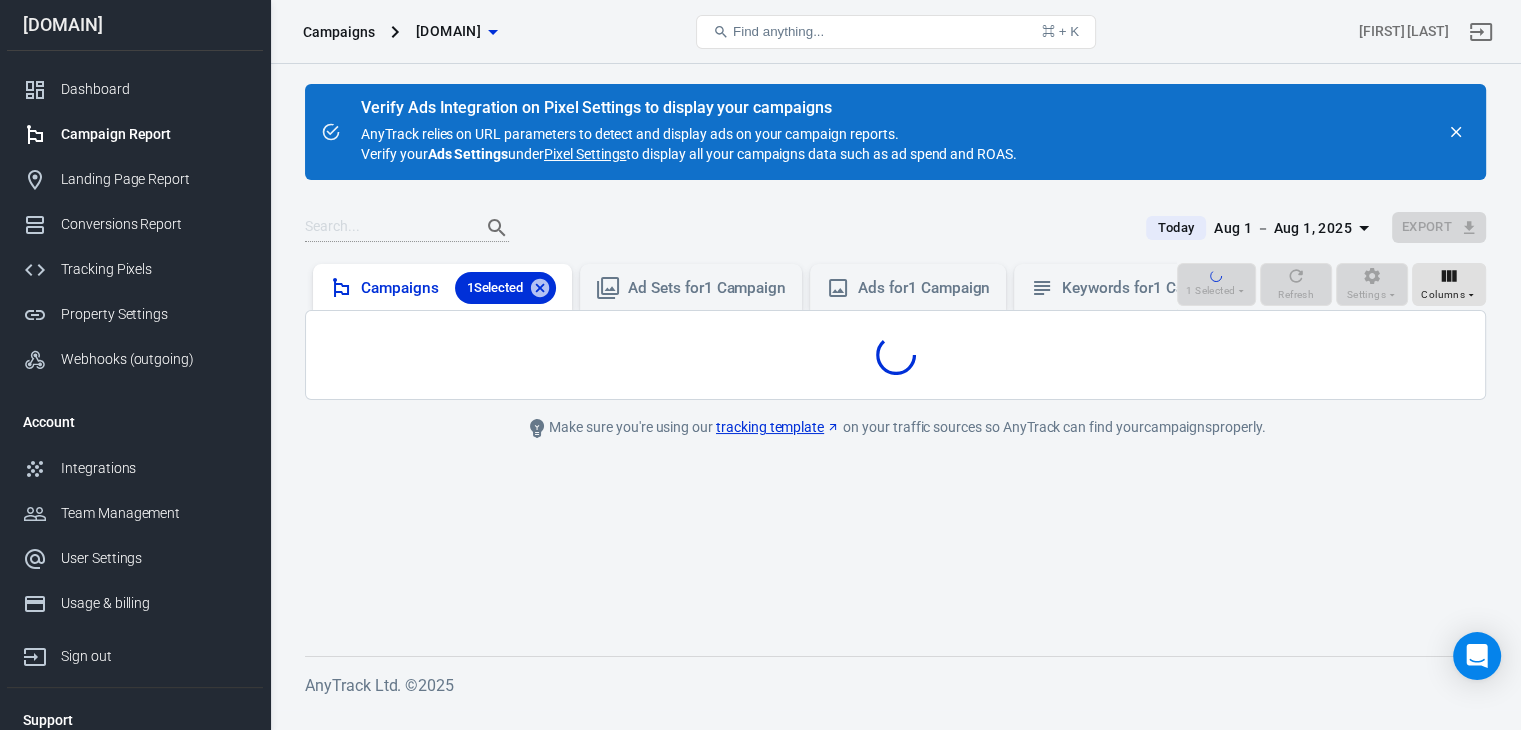 scroll, scrollTop: 0, scrollLeft: 0, axis: both 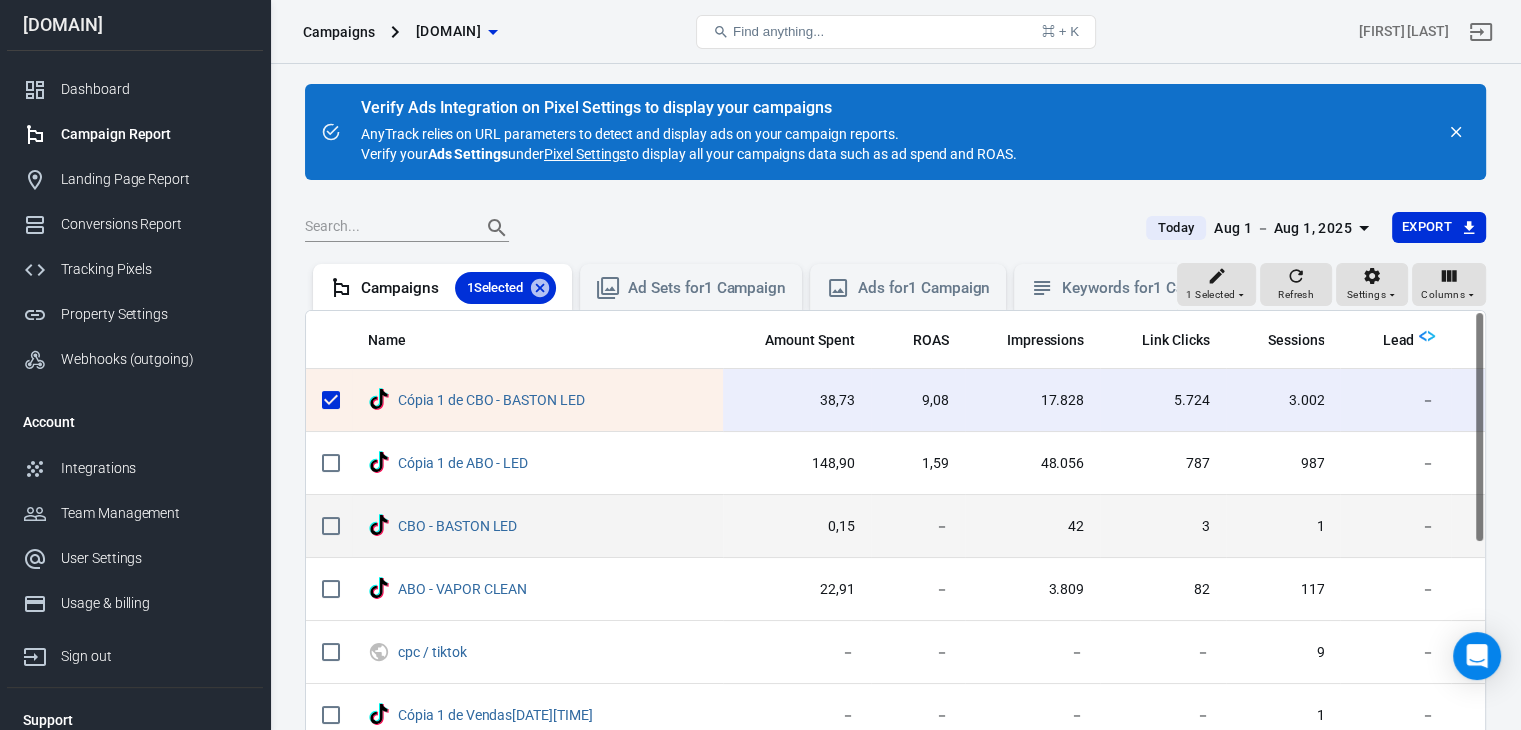 click on "3" at bounding box center (1163, 526) 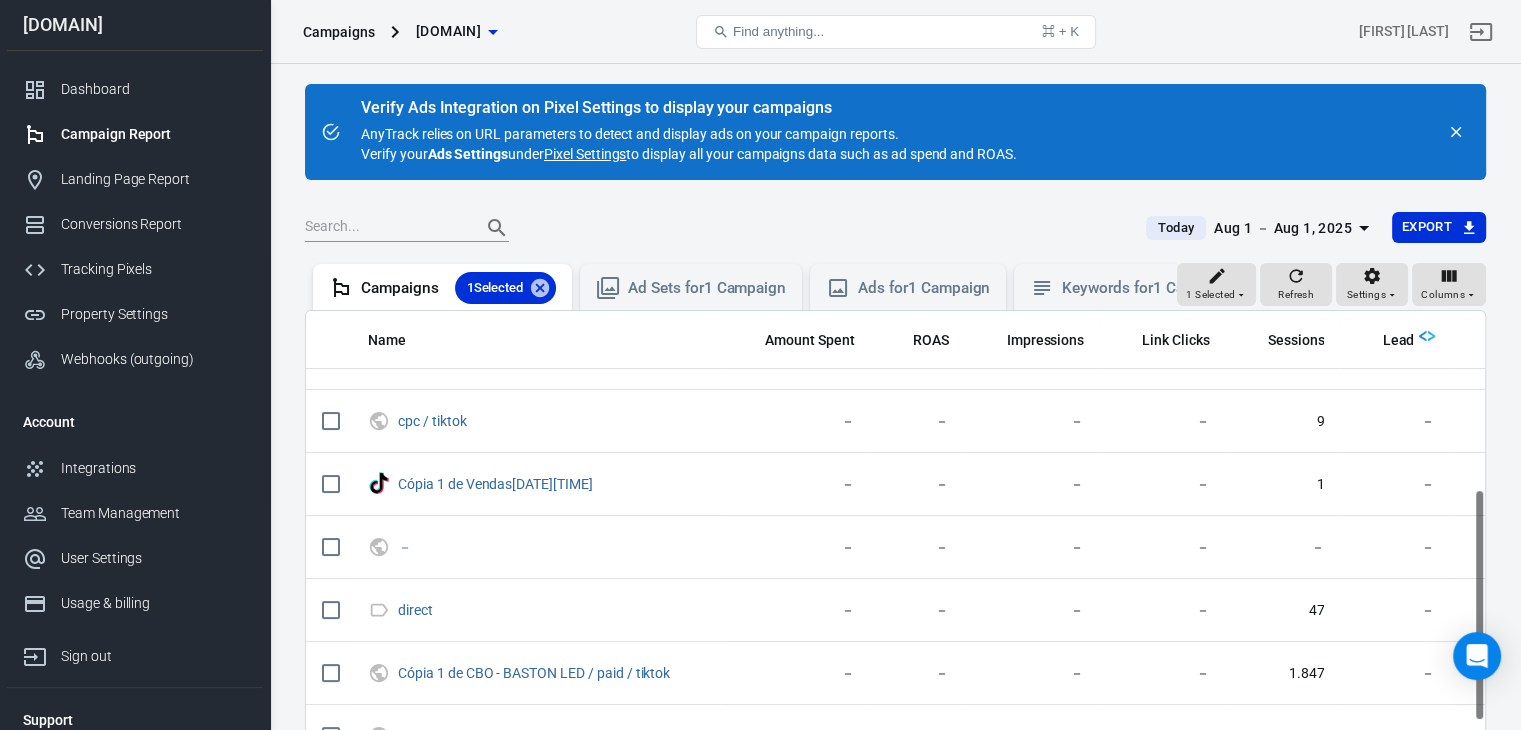 scroll, scrollTop: 510, scrollLeft: 0, axis: vertical 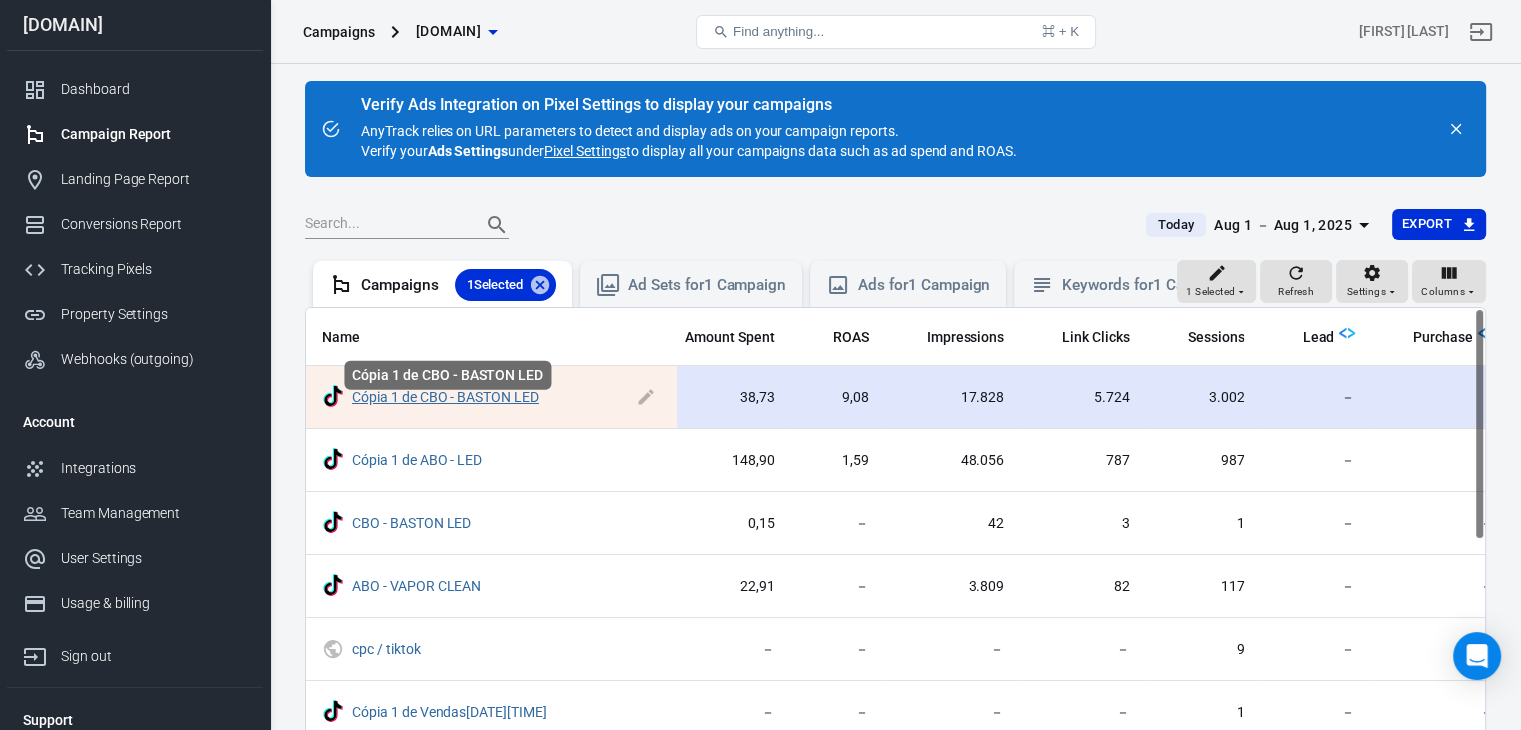 click on "Cópia 1 de CBO - BASTON LED" at bounding box center [445, 397] 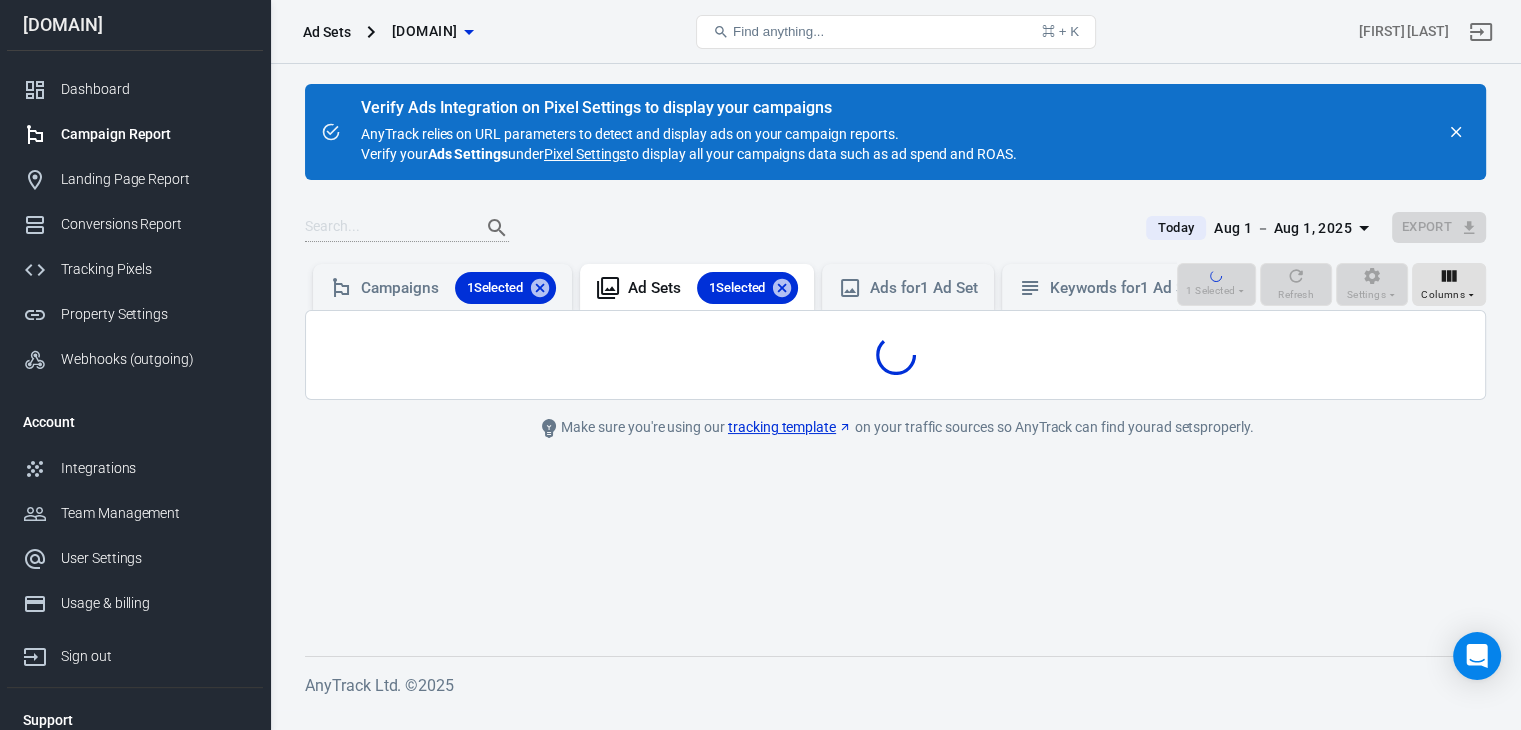scroll, scrollTop: 0, scrollLeft: 0, axis: both 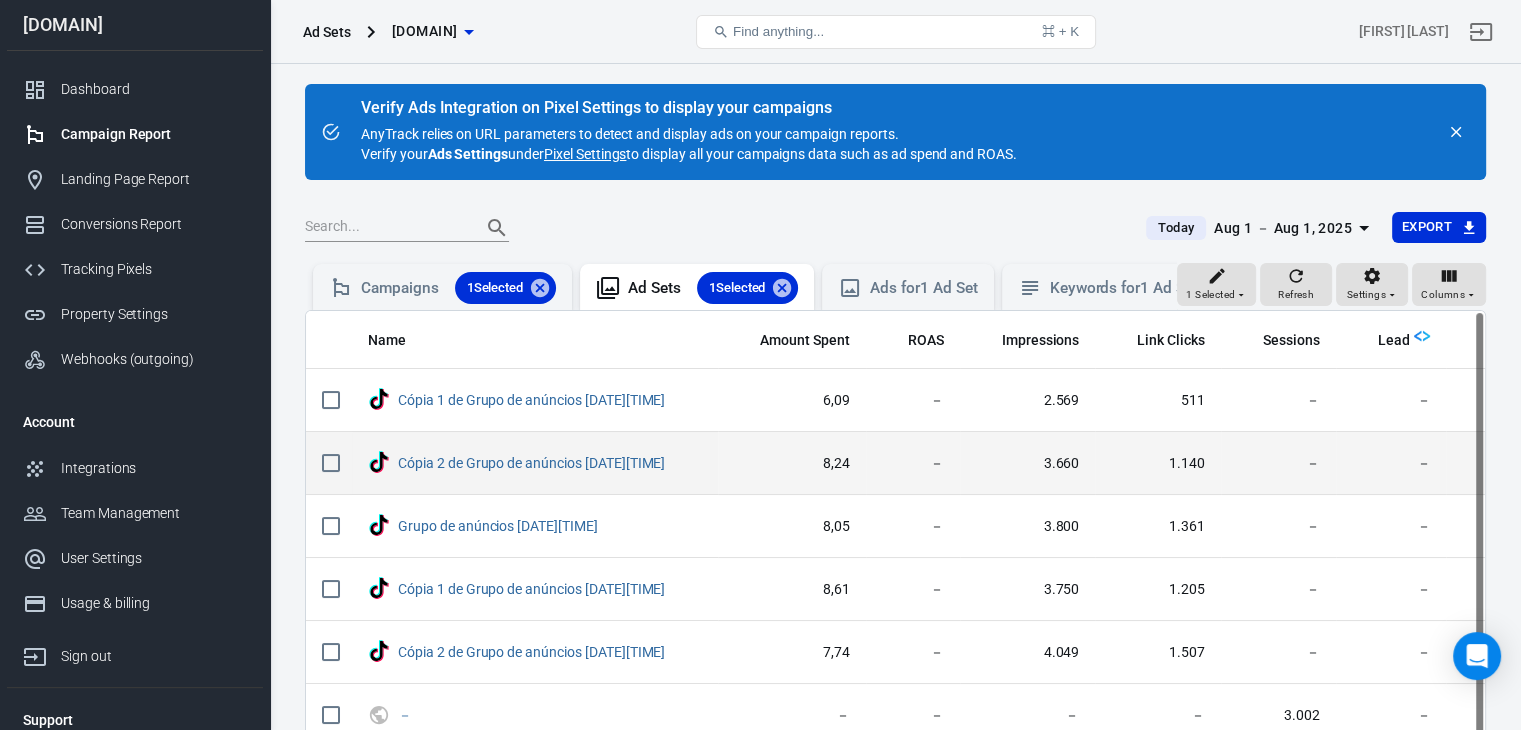 click on "－" at bounding box center [913, 463] 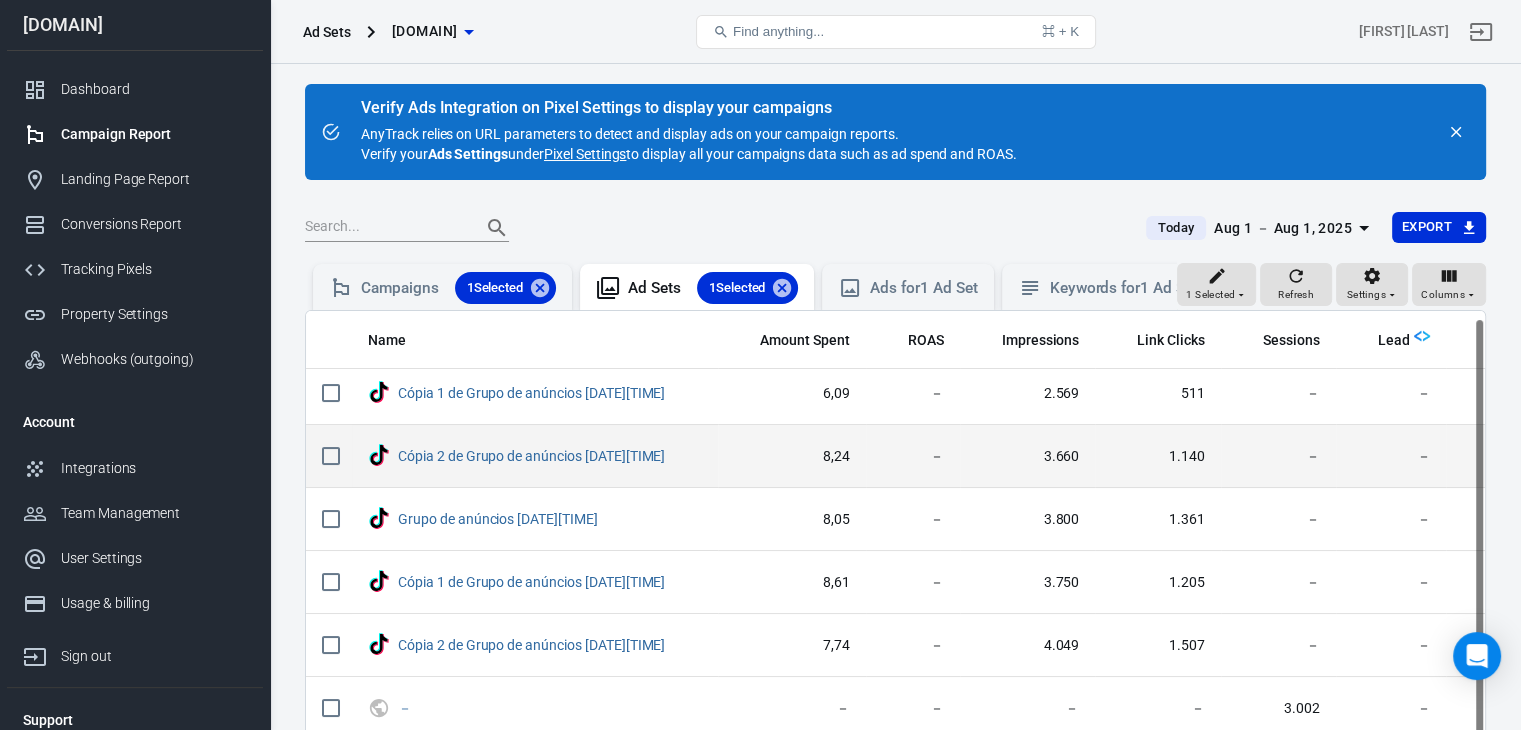 scroll, scrollTop: 8, scrollLeft: 0, axis: vertical 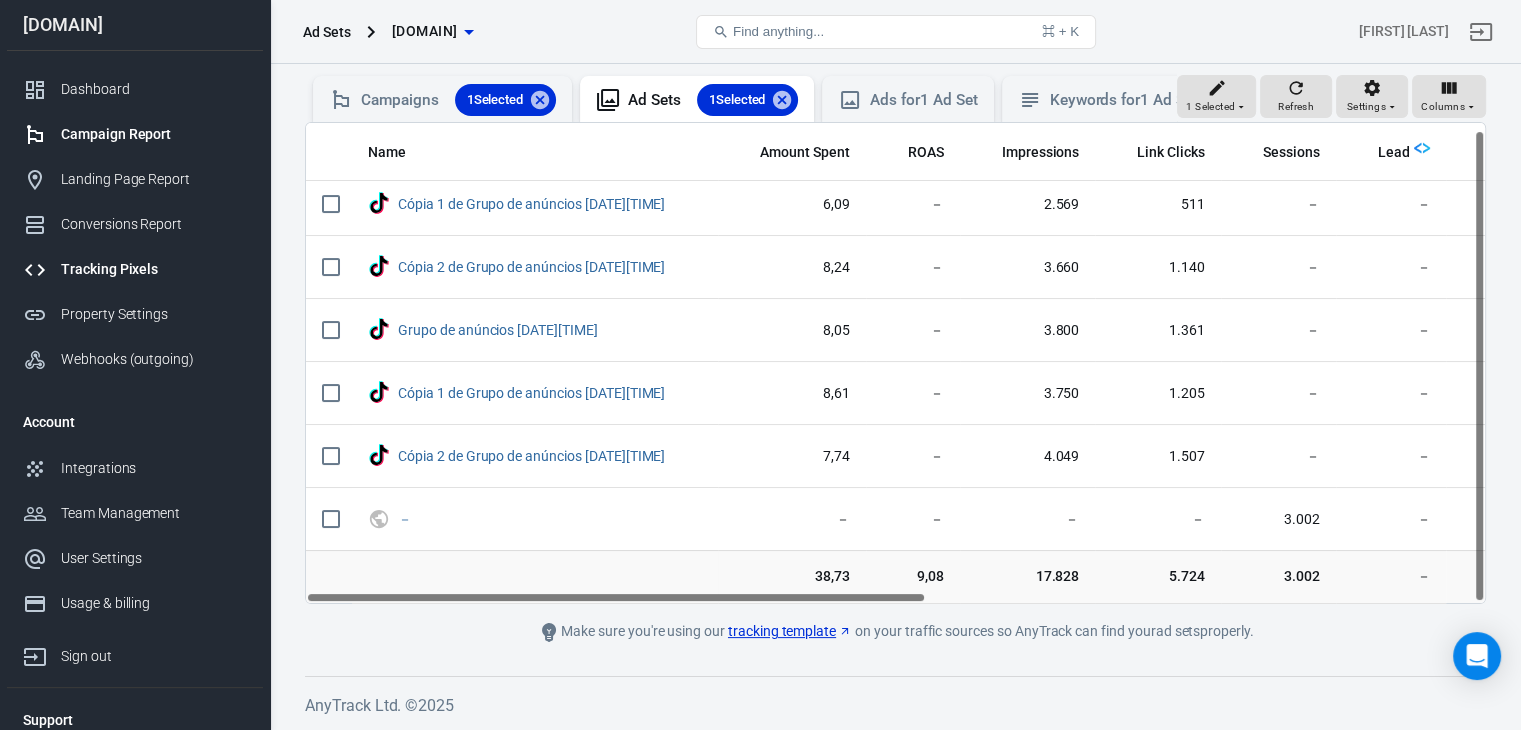 click on "Tracking Pixels" at bounding box center (135, 269) 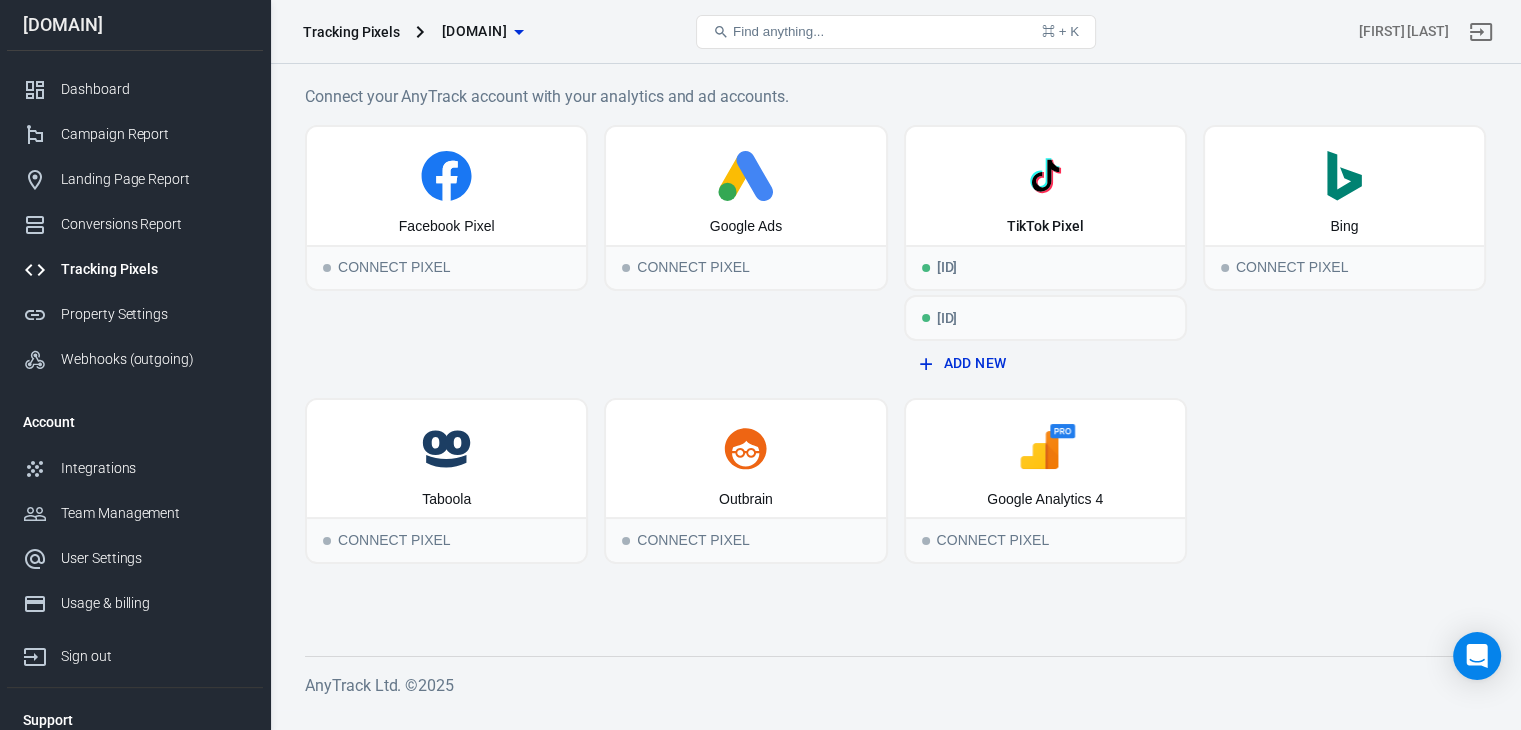 scroll, scrollTop: 0, scrollLeft: 0, axis: both 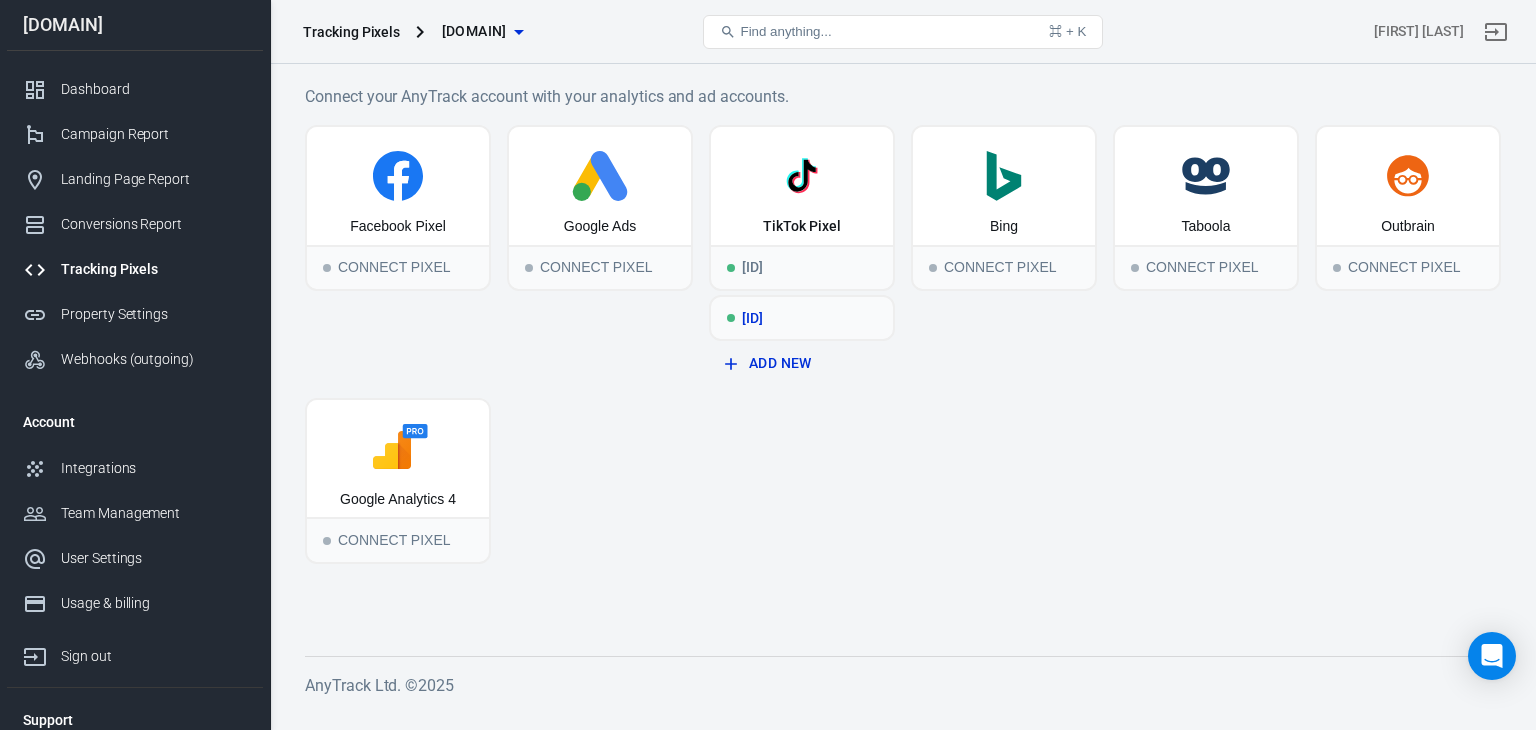 click on "[ID]" at bounding box center [802, 318] 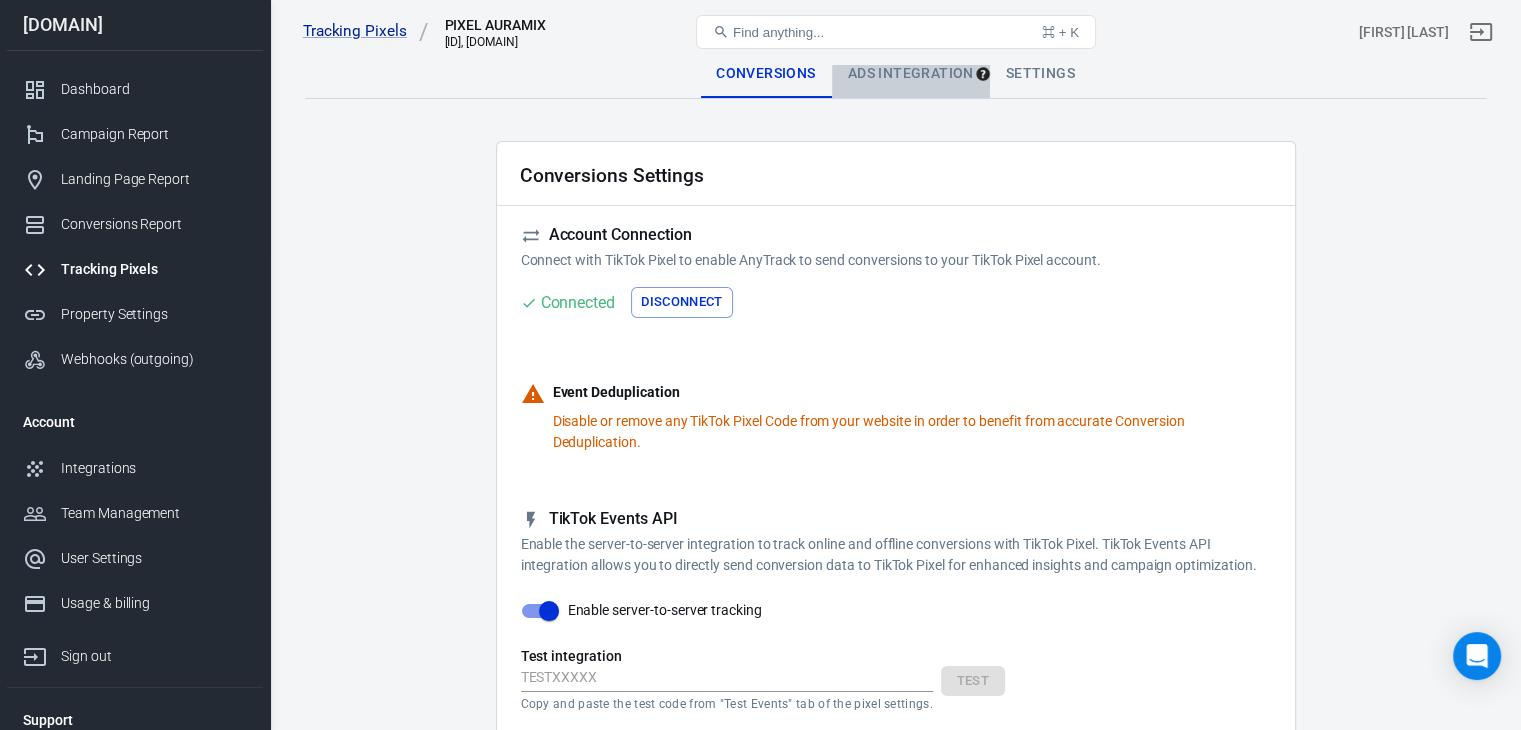 click on "Ads Integration" at bounding box center [911, 74] 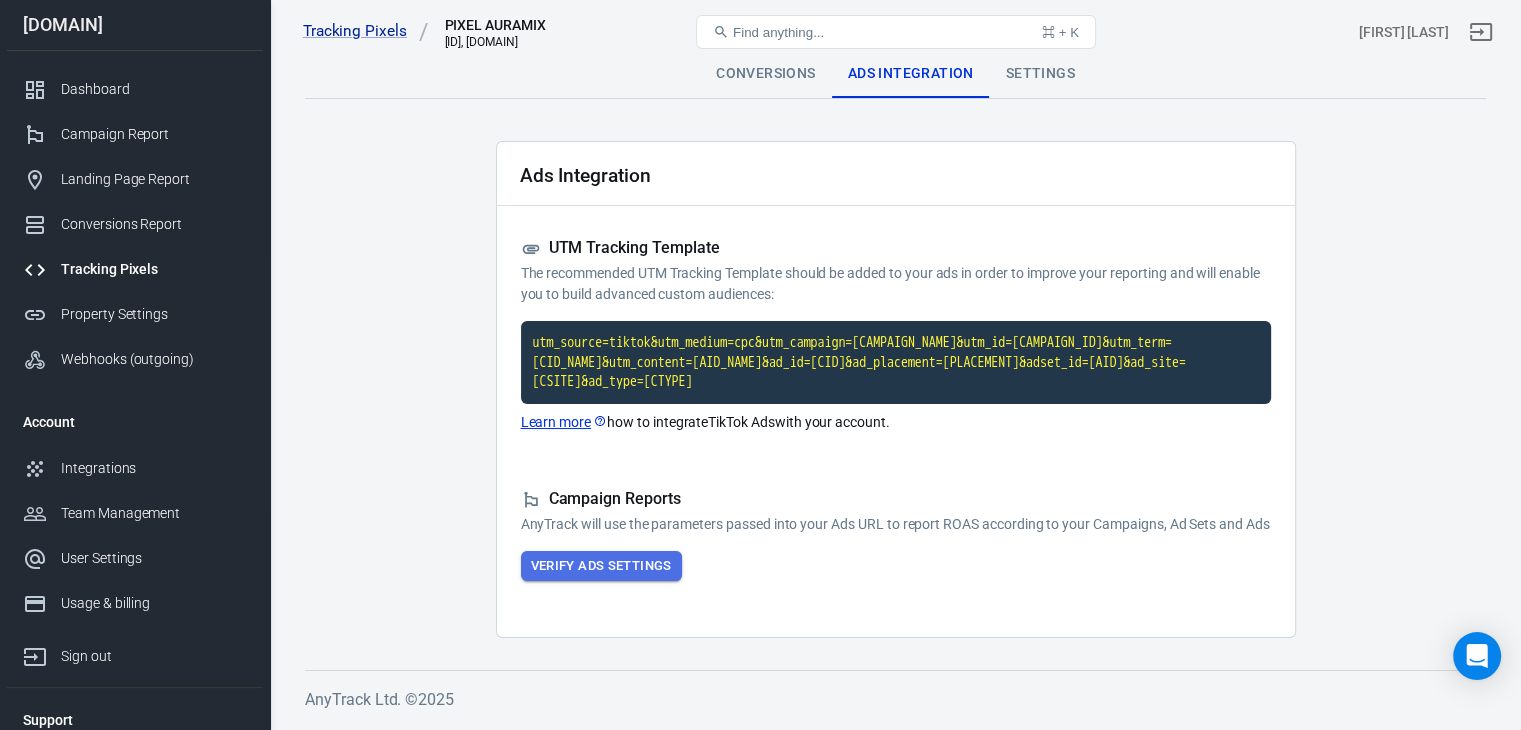 click on "Verify Ads Settings" at bounding box center (601, 566) 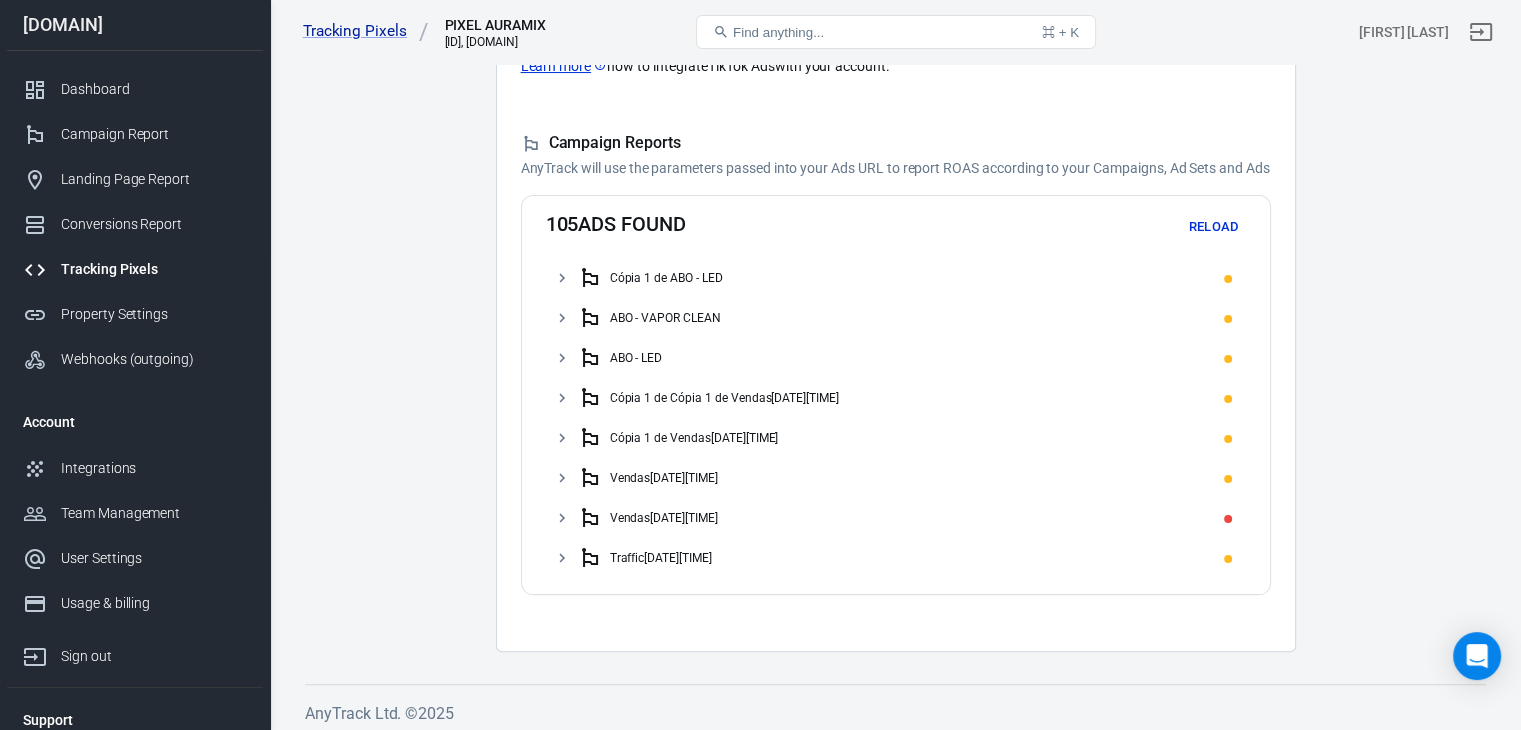 scroll, scrollTop: 384, scrollLeft: 0, axis: vertical 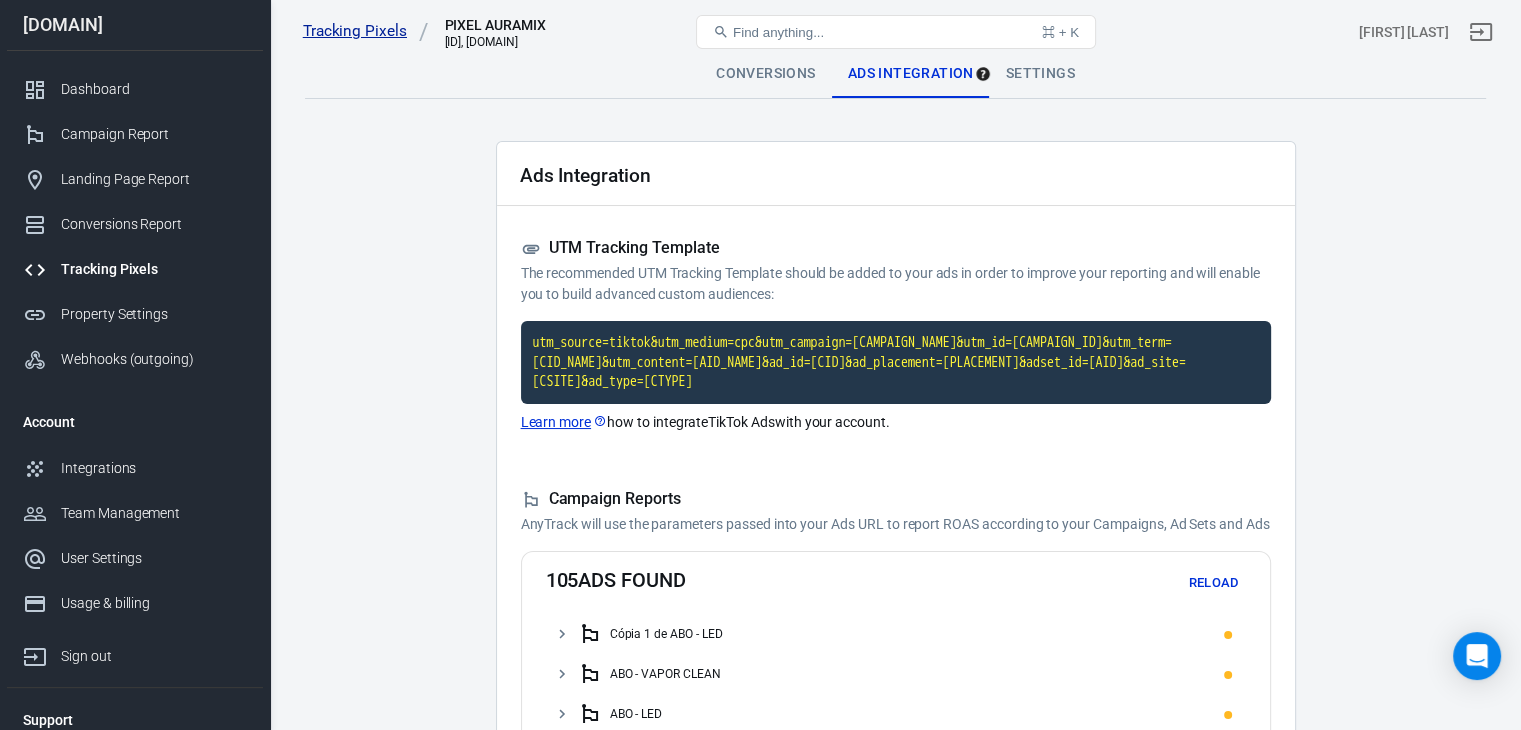 click on "Tracking Pixels" at bounding box center (366, 31) 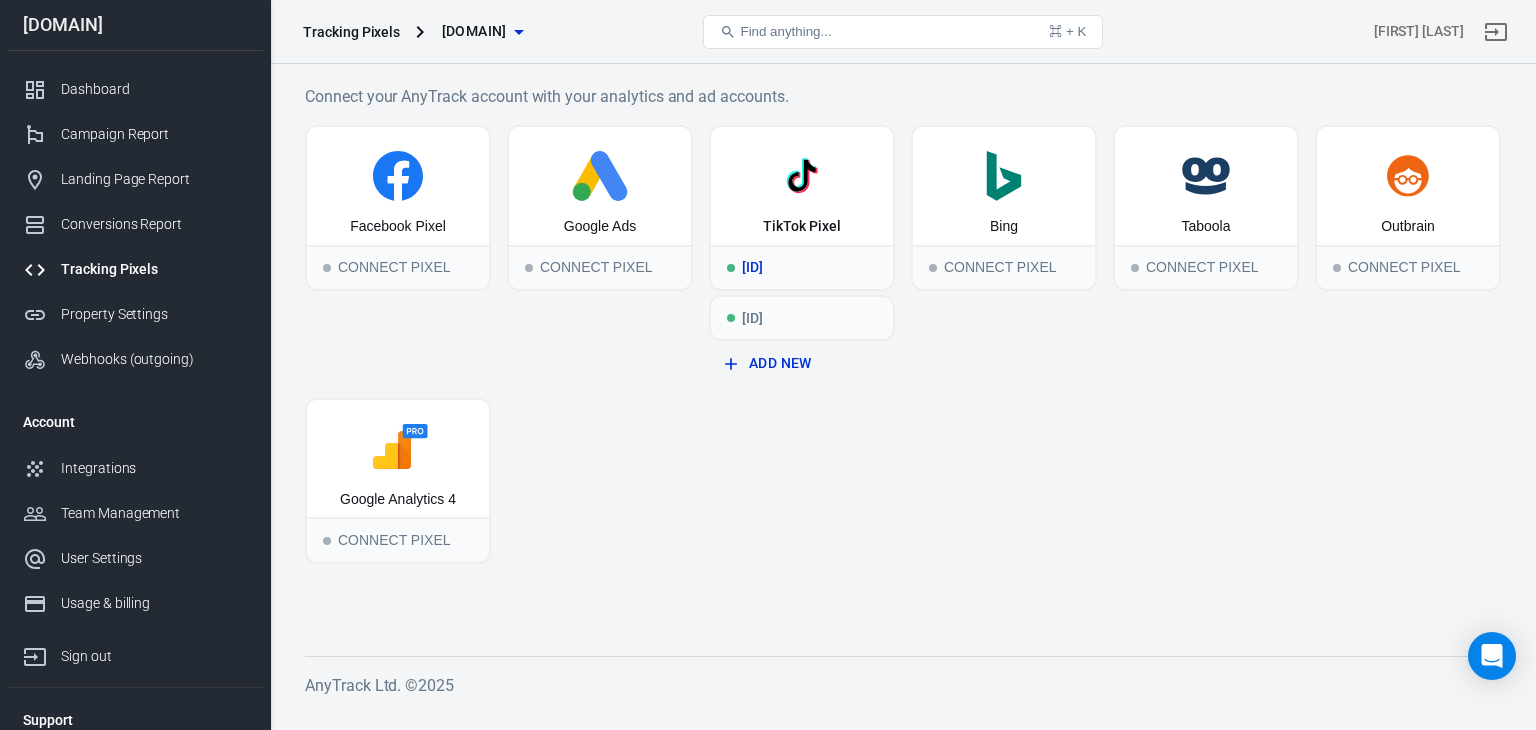 click on "[ID]" at bounding box center [802, 267] 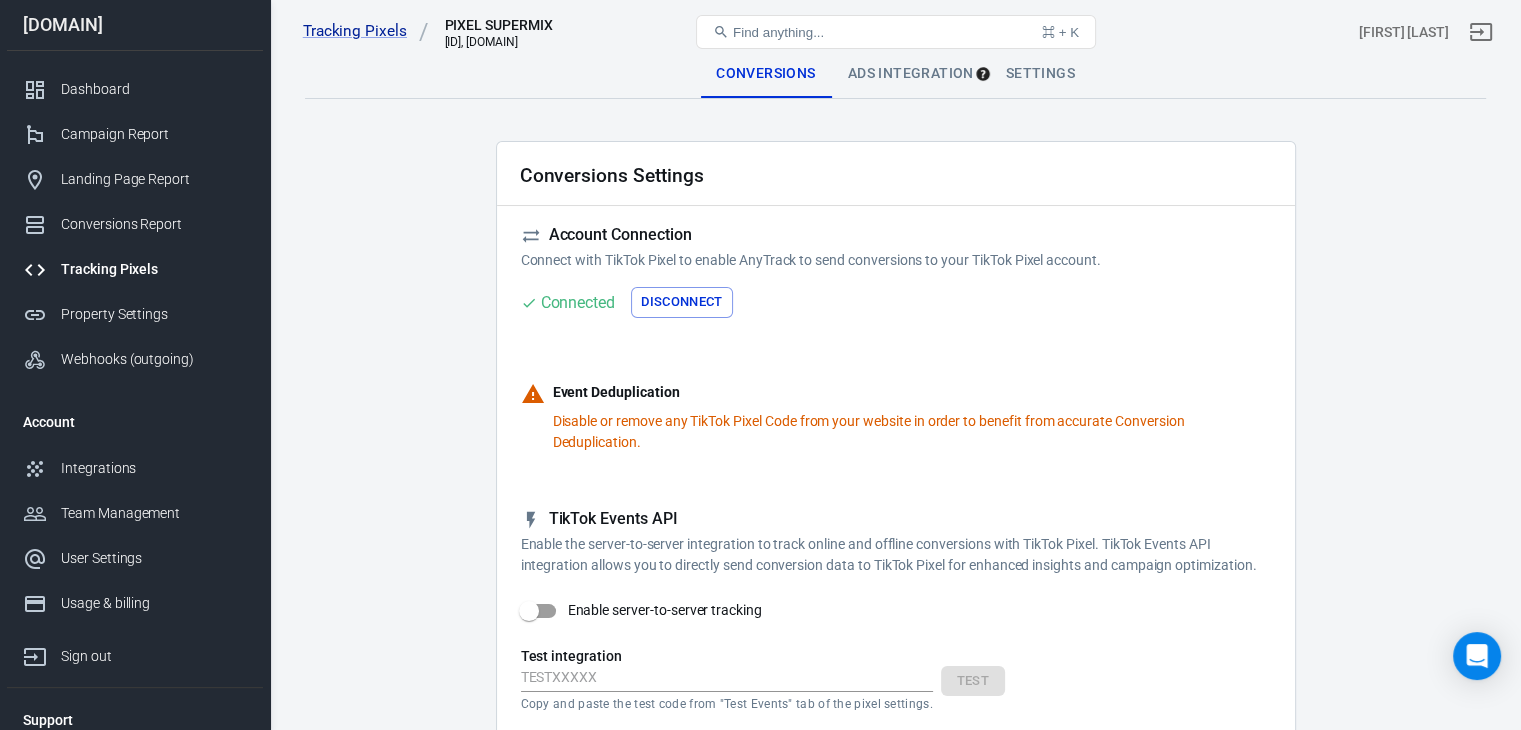 click on "Ads Integration" at bounding box center (911, 74) 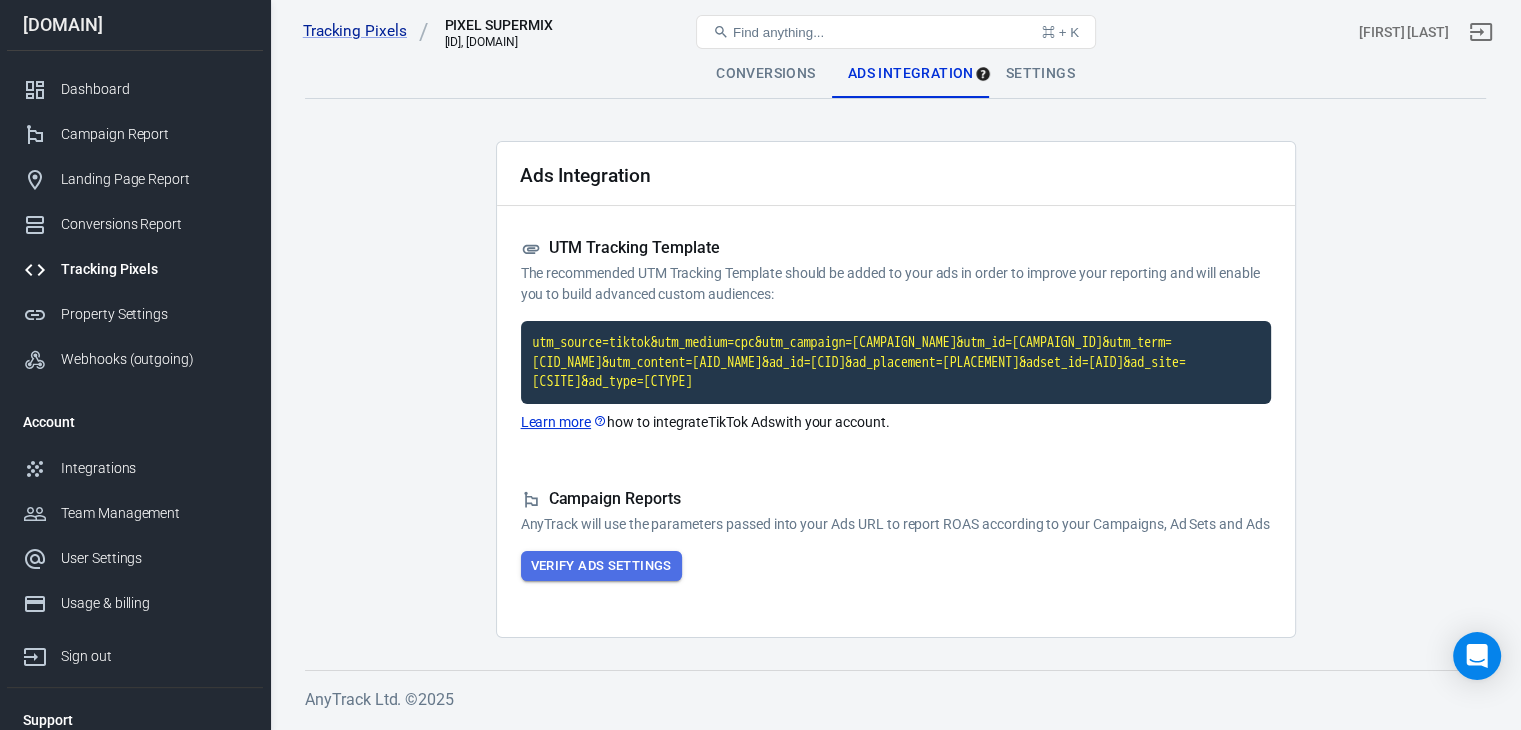 click on "Verify Ads Settings" at bounding box center (601, 566) 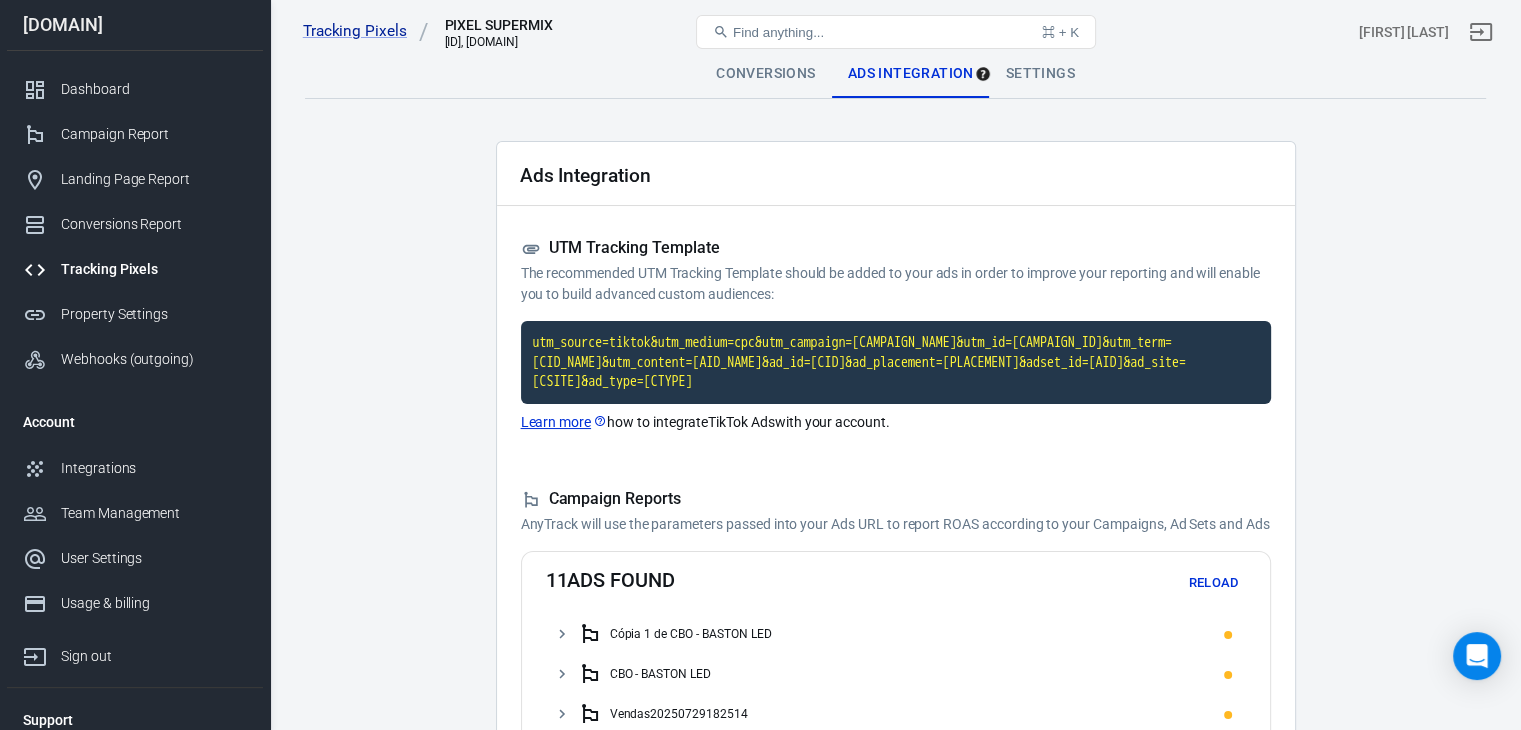 scroll, scrollTop: 224, scrollLeft: 0, axis: vertical 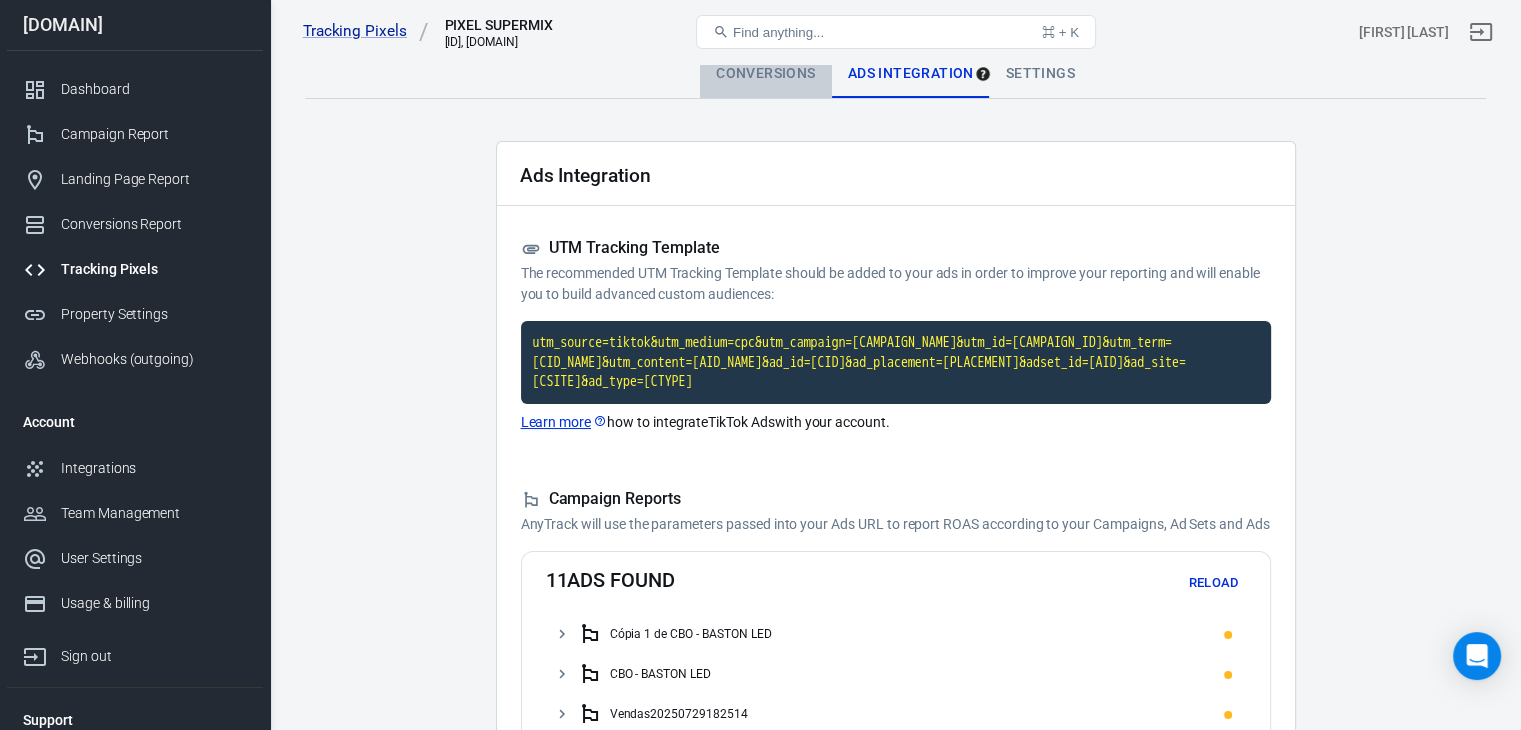 click on "Conversions" at bounding box center (765, 74) 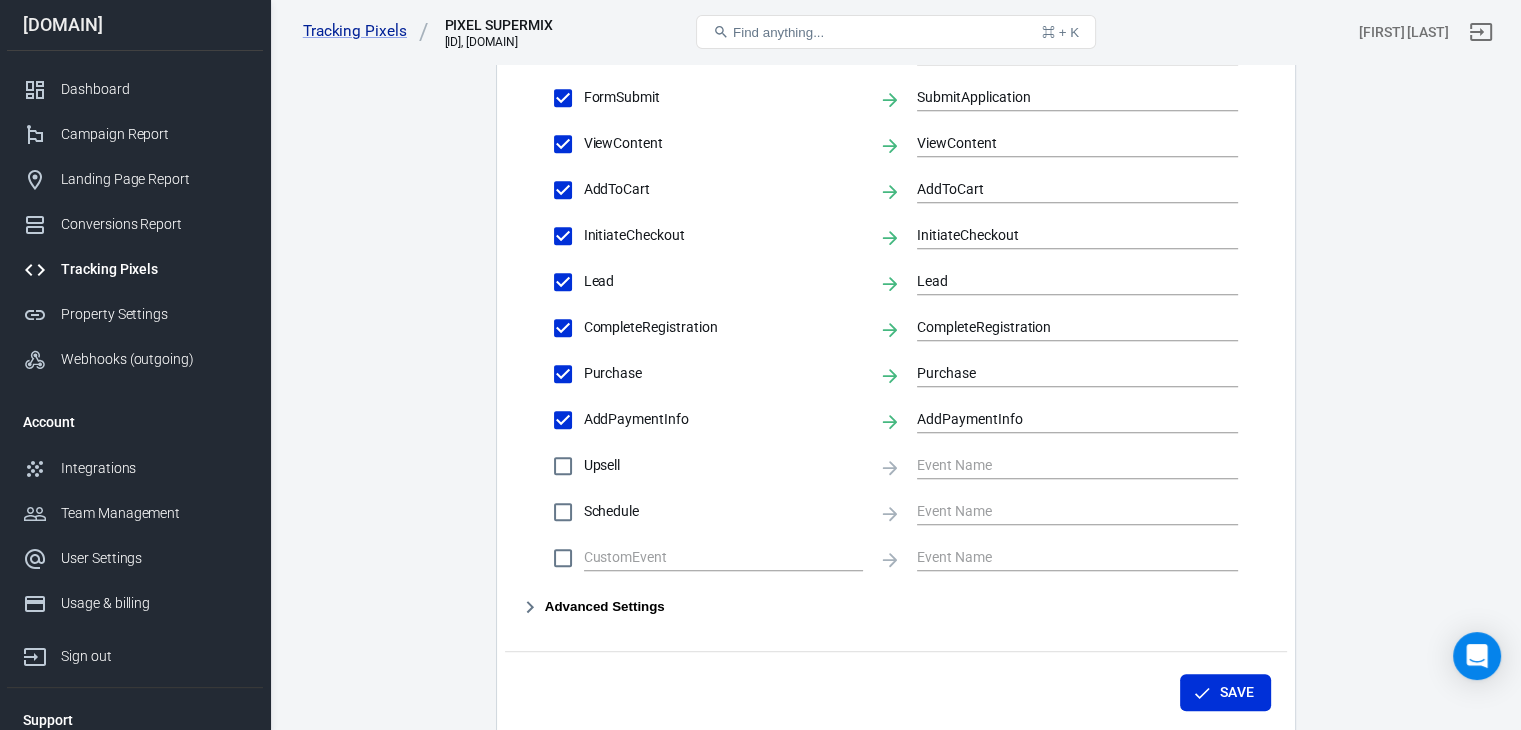 scroll, scrollTop: 994, scrollLeft: 0, axis: vertical 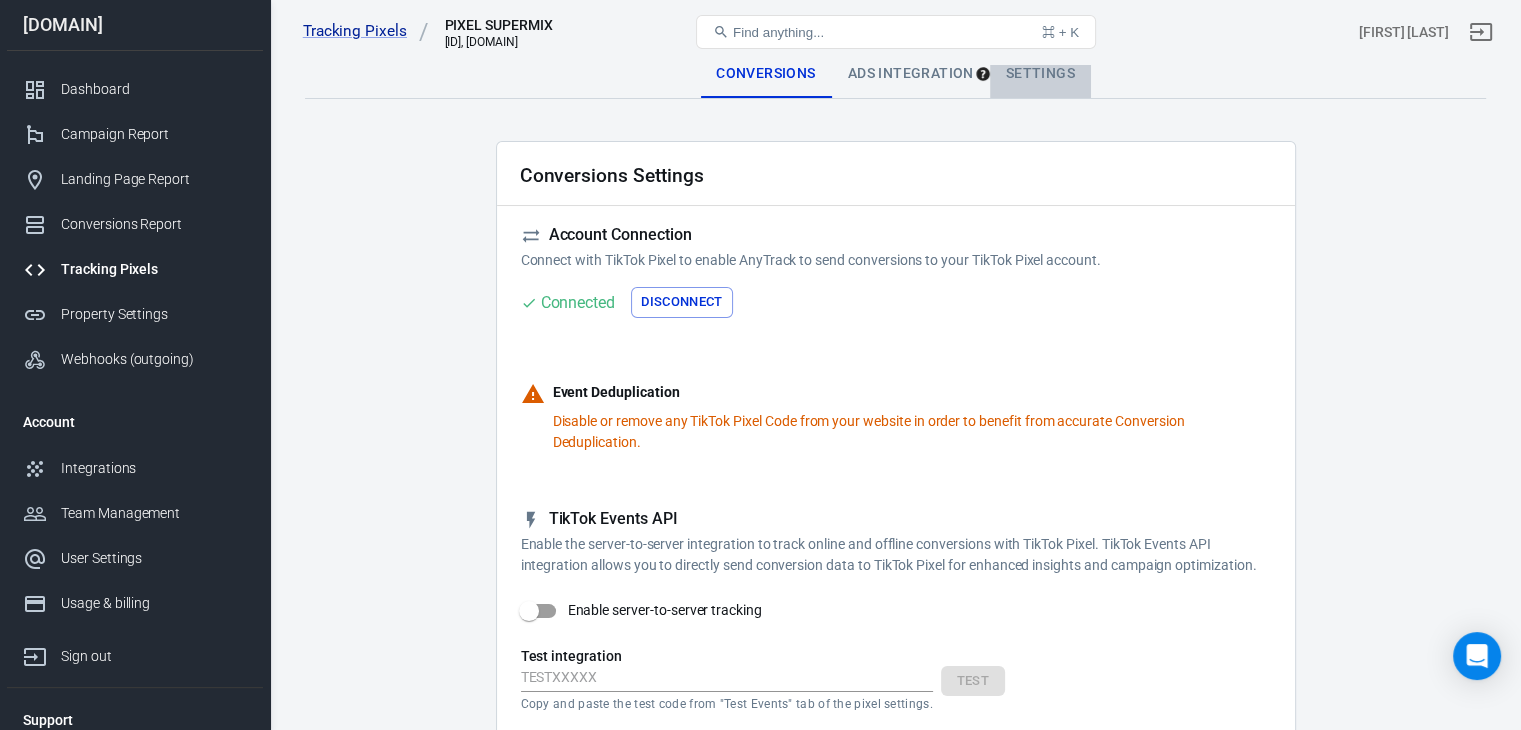 click on "Settings" at bounding box center (1040, 74) 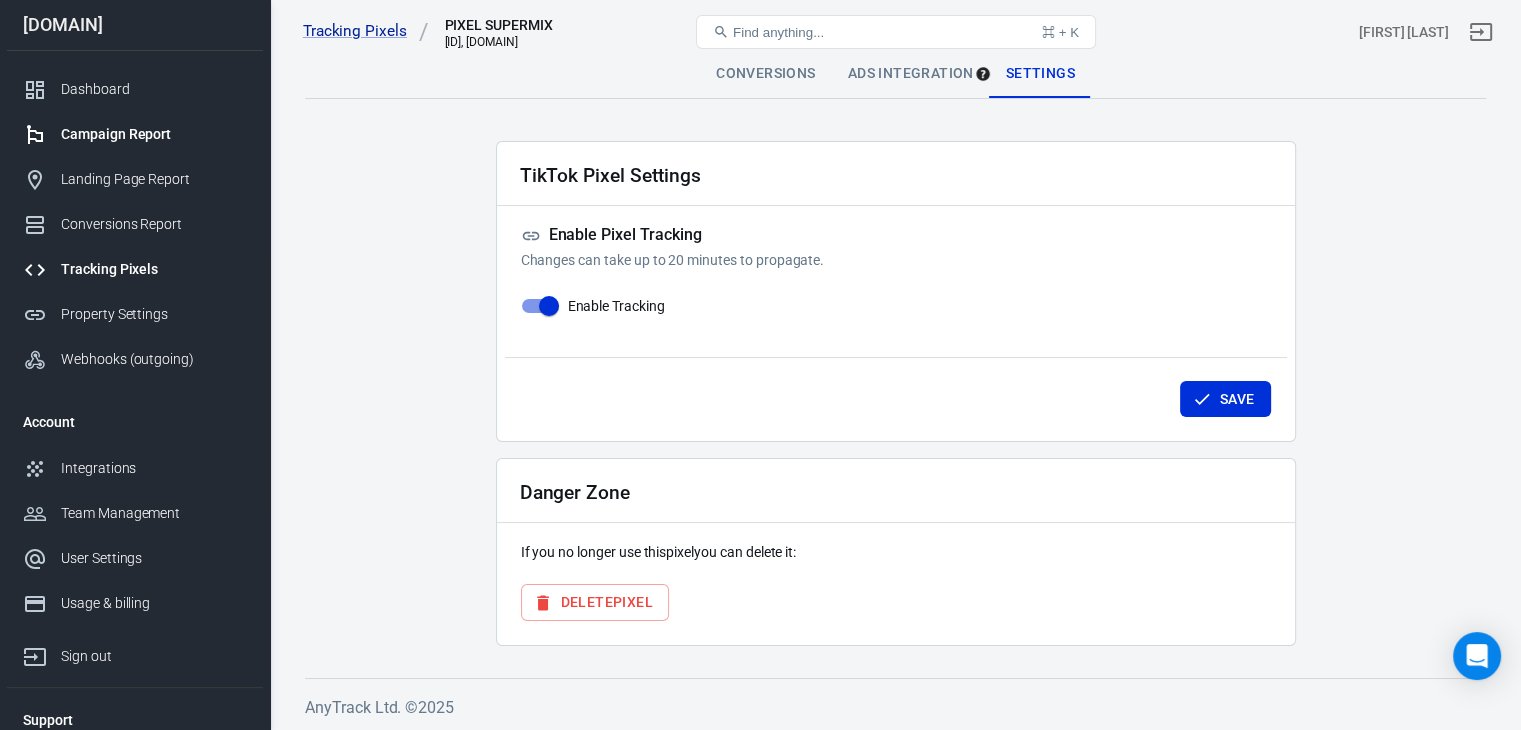 click on "Campaign Report" at bounding box center (154, 134) 